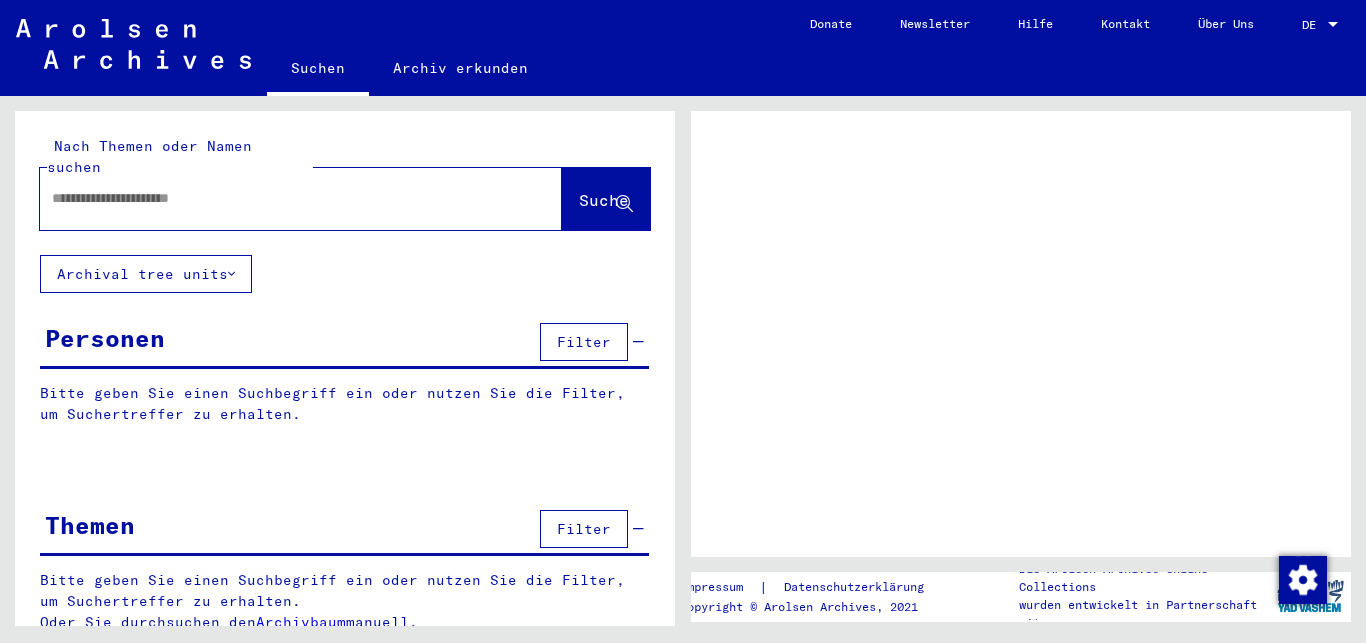 scroll, scrollTop: 0, scrollLeft: 0, axis: both 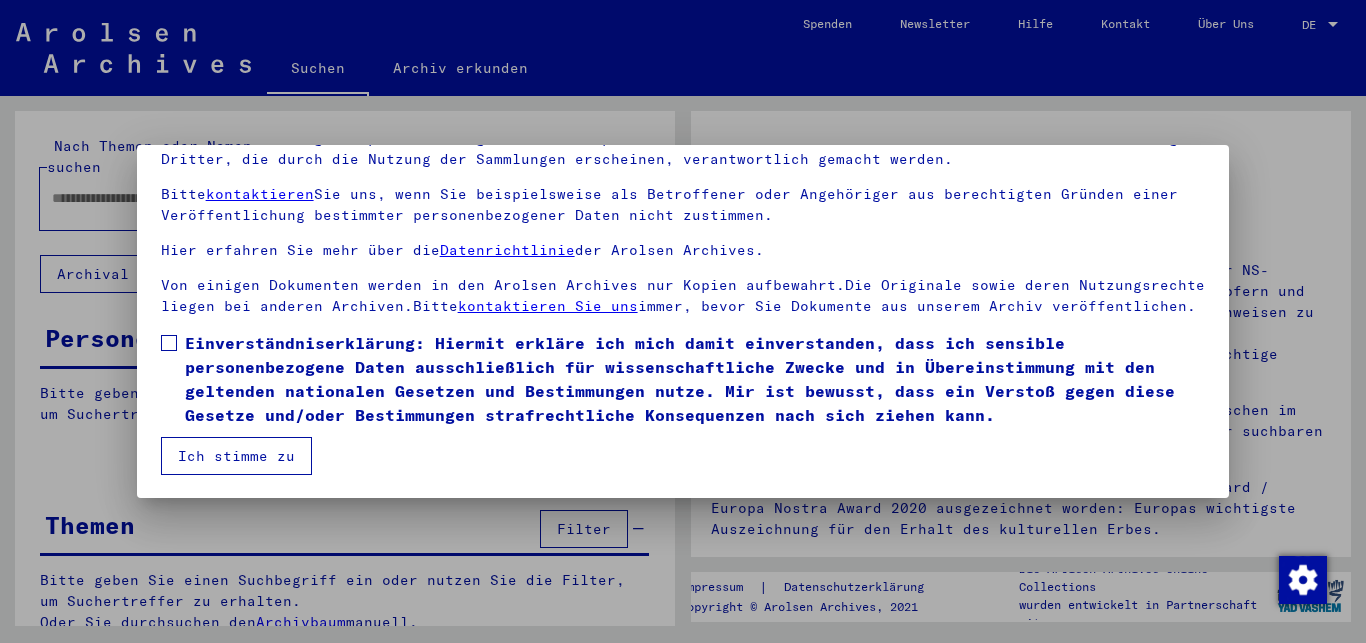 click at bounding box center (169, 343) 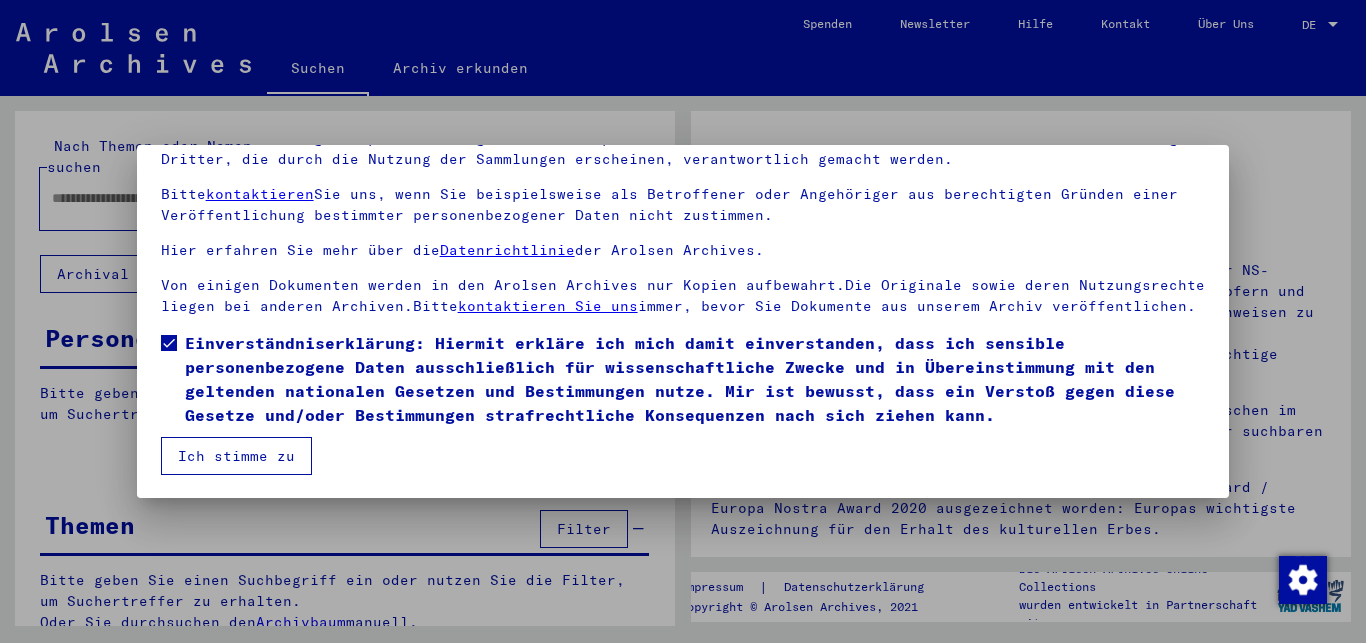 click on "Ich stimme zu" at bounding box center [236, 456] 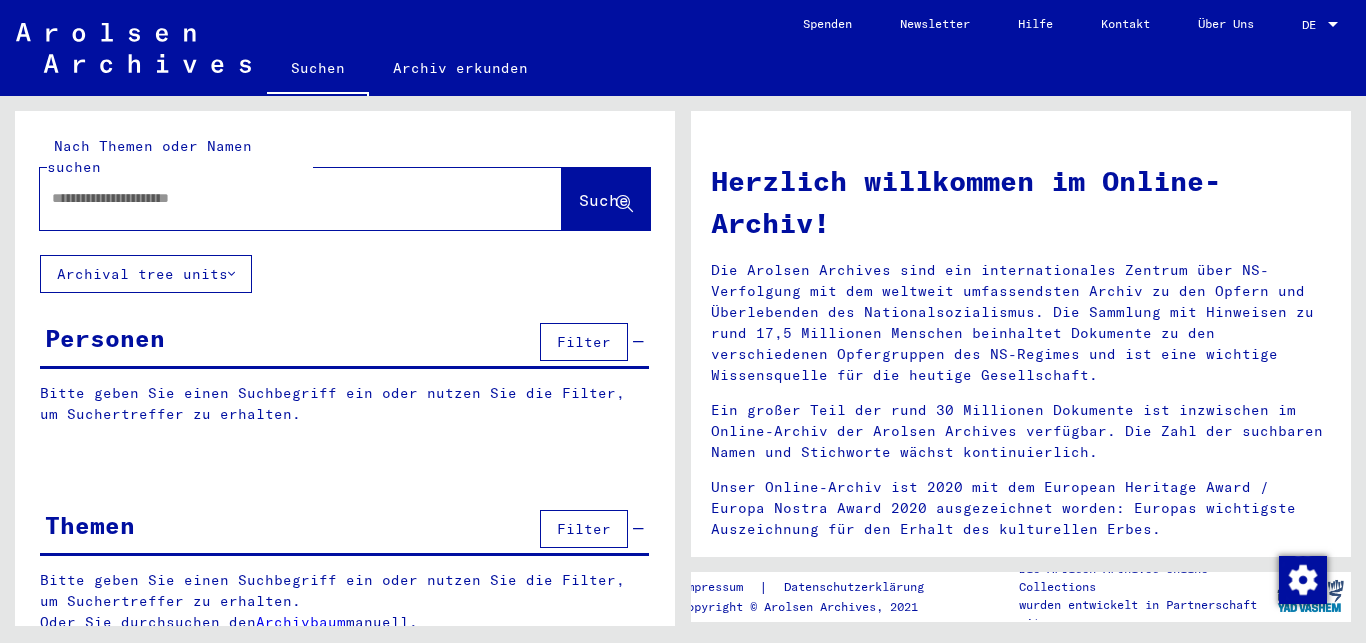 click at bounding box center [277, 198] 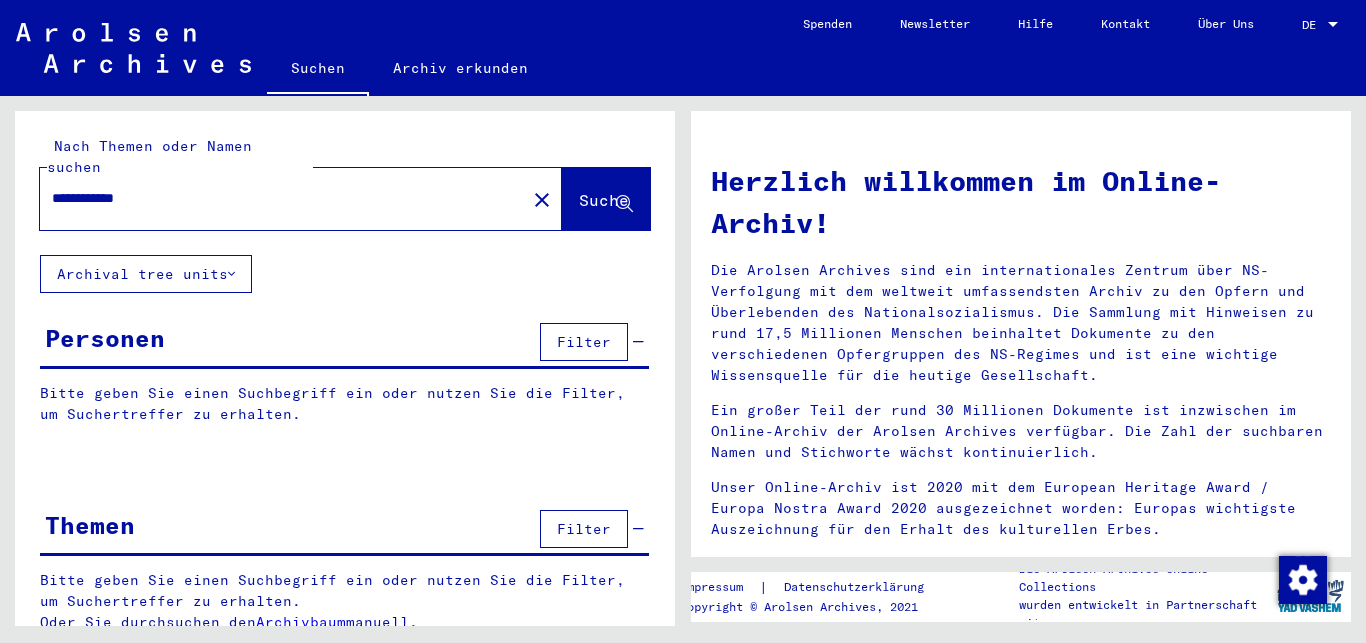 type on "**********" 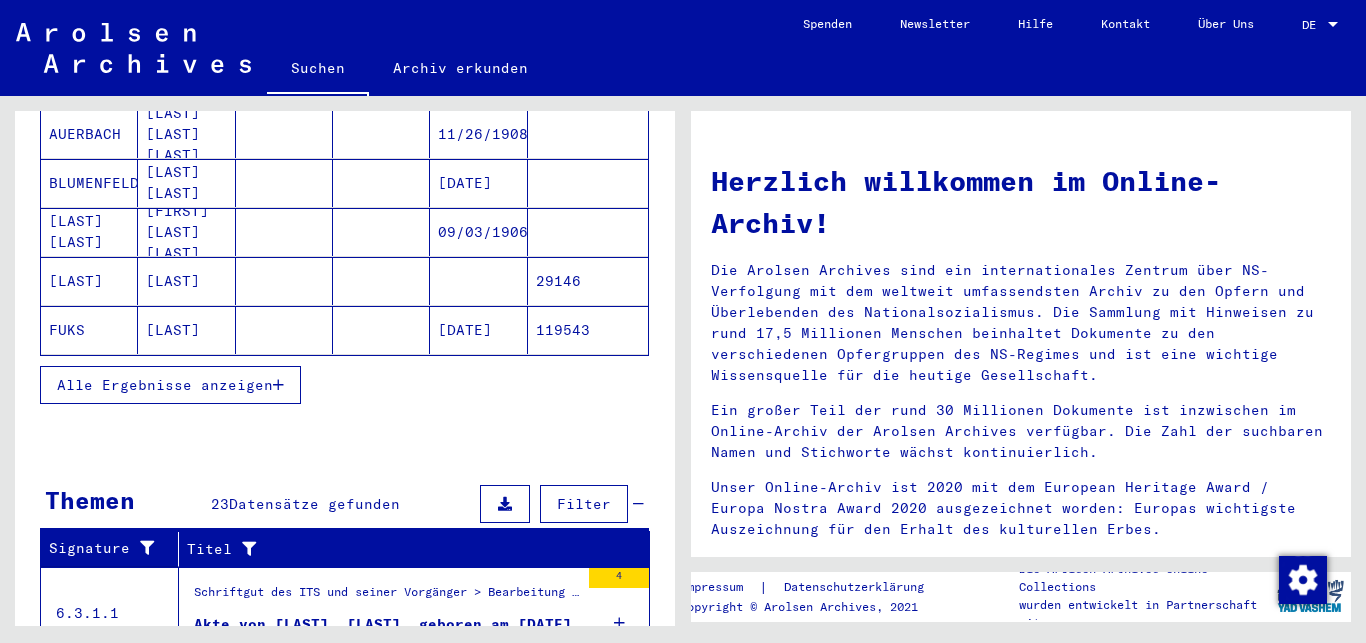 scroll, scrollTop: 432, scrollLeft: 0, axis: vertical 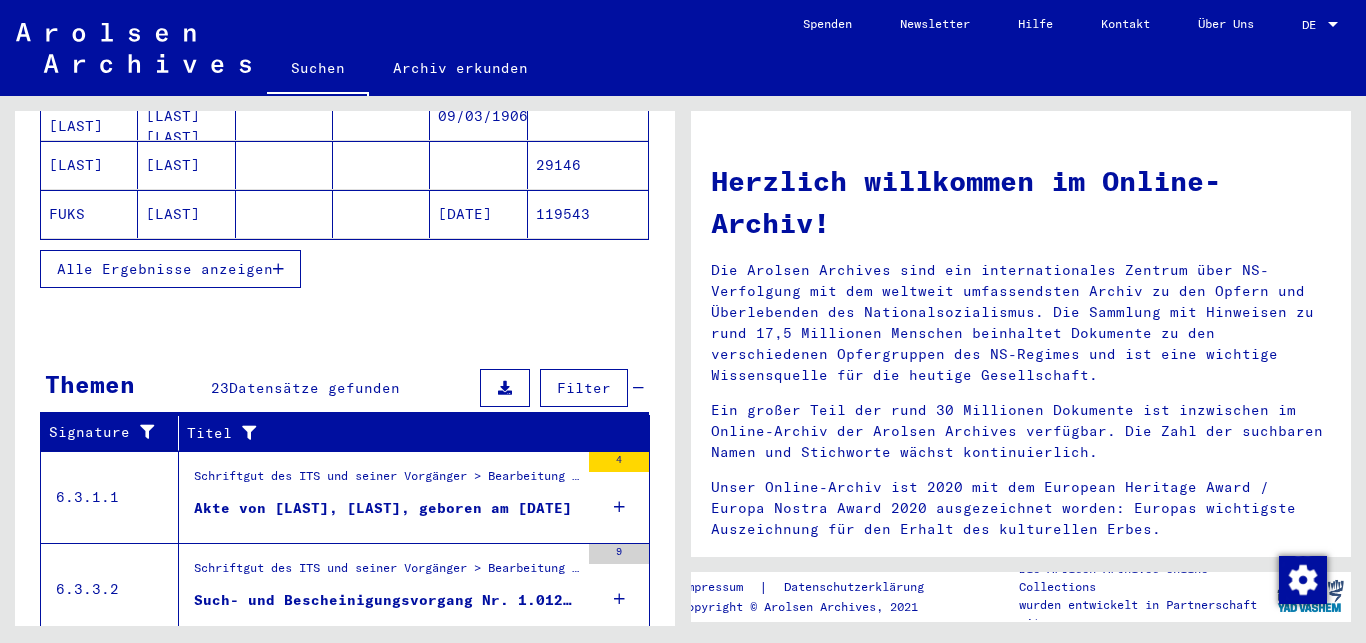 click on "Alle Ergebnisse anzeigen" at bounding box center [165, 269] 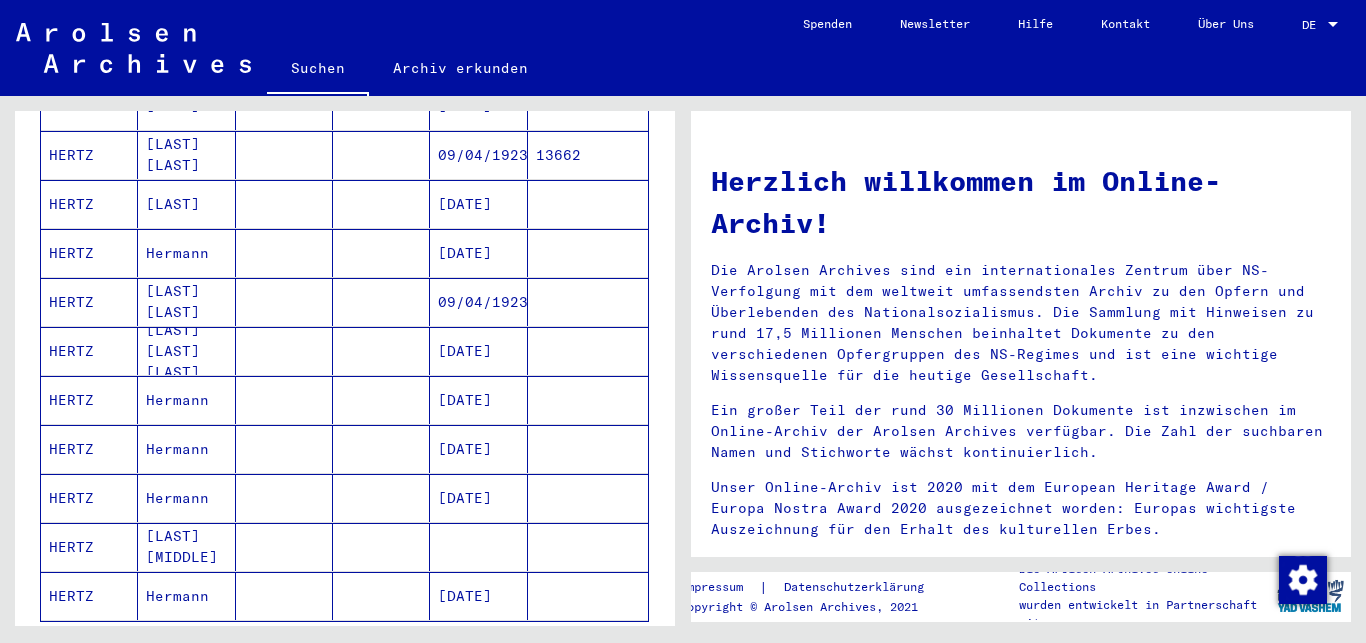 scroll, scrollTop: 1080, scrollLeft: 0, axis: vertical 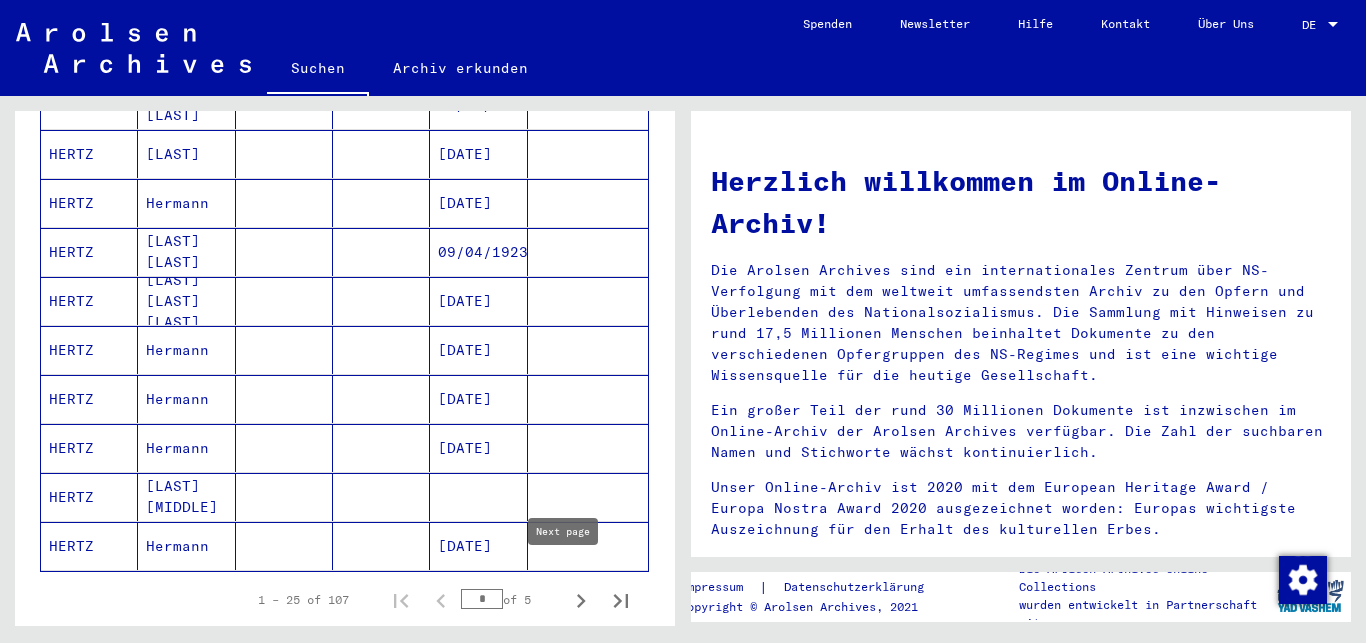 click 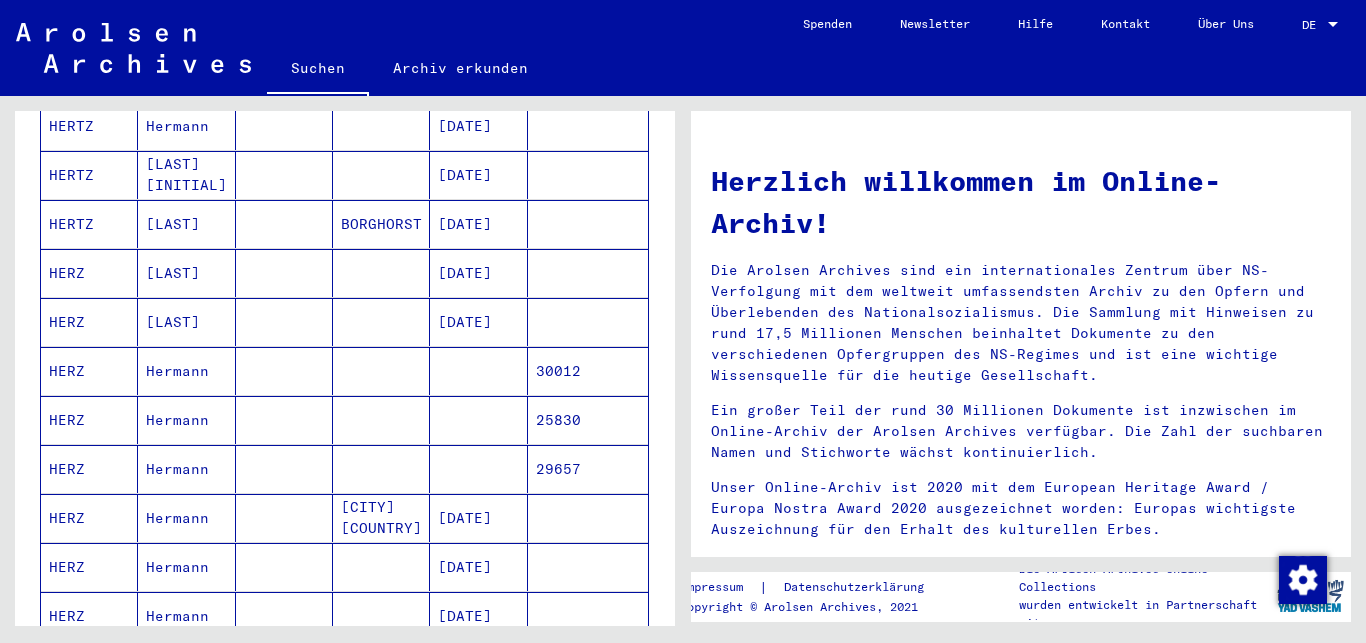 scroll, scrollTop: 864, scrollLeft: 0, axis: vertical 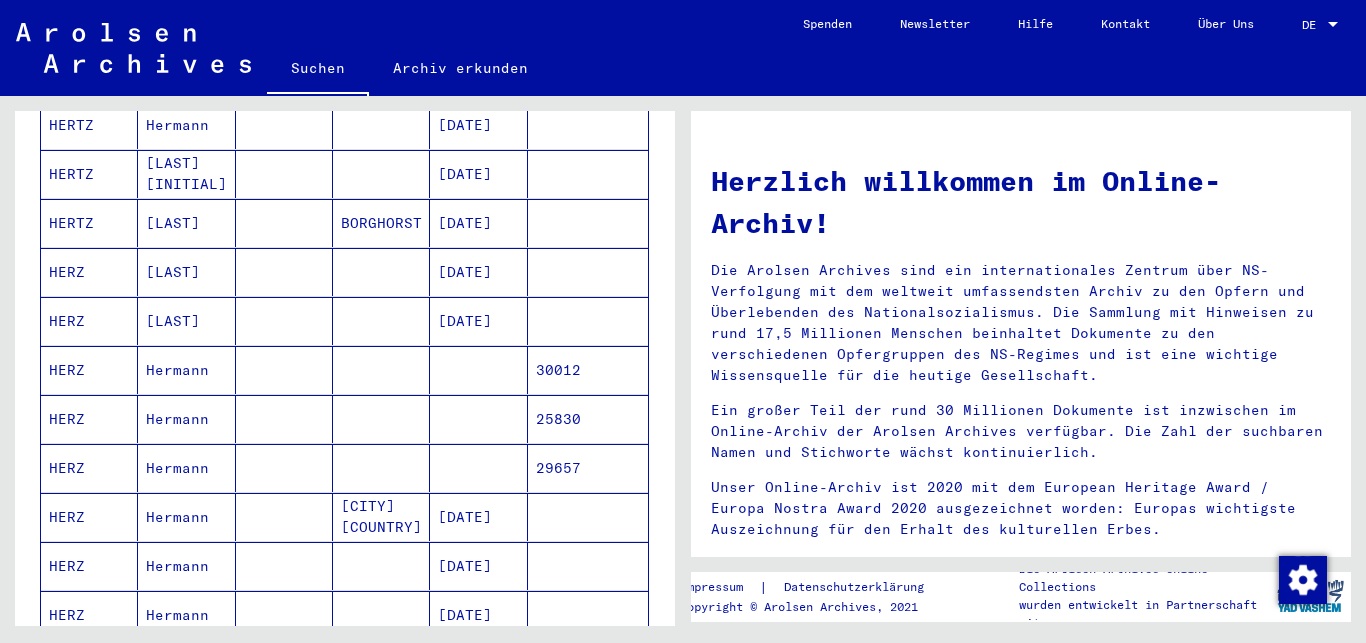 click on "HERZ" at bounding box center (89, 419) 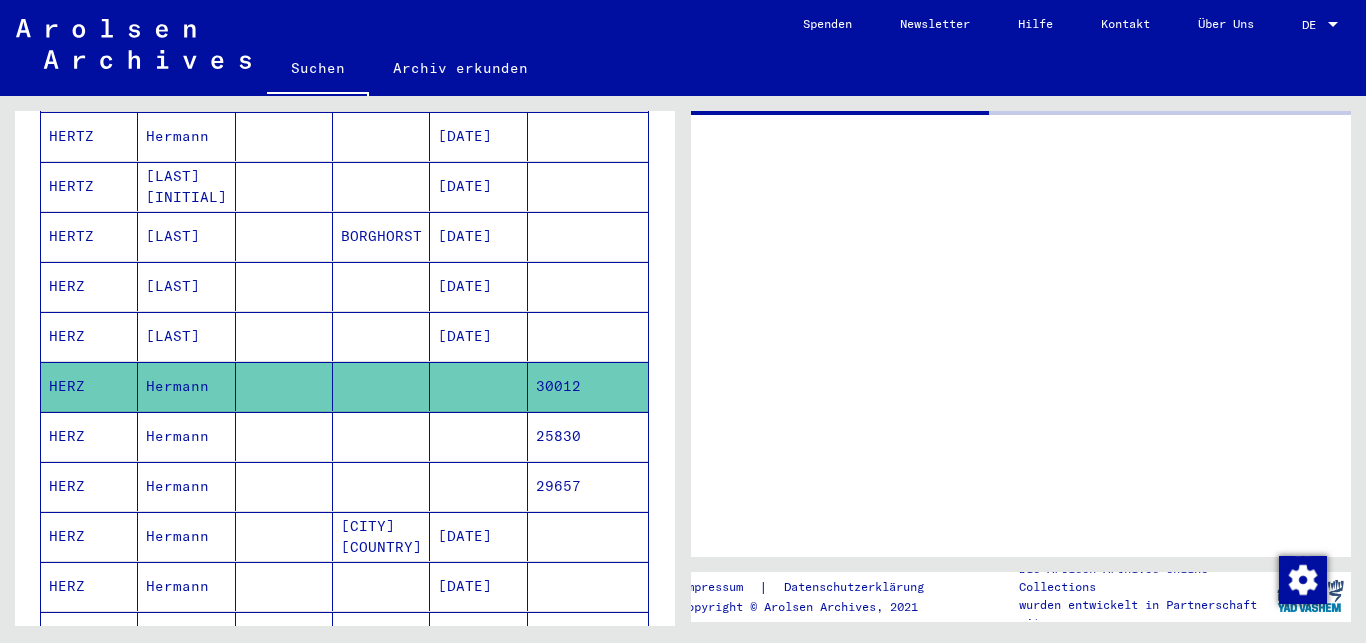 scroll, scrollTop: 875, scrollLeft: 0, axis: vertical 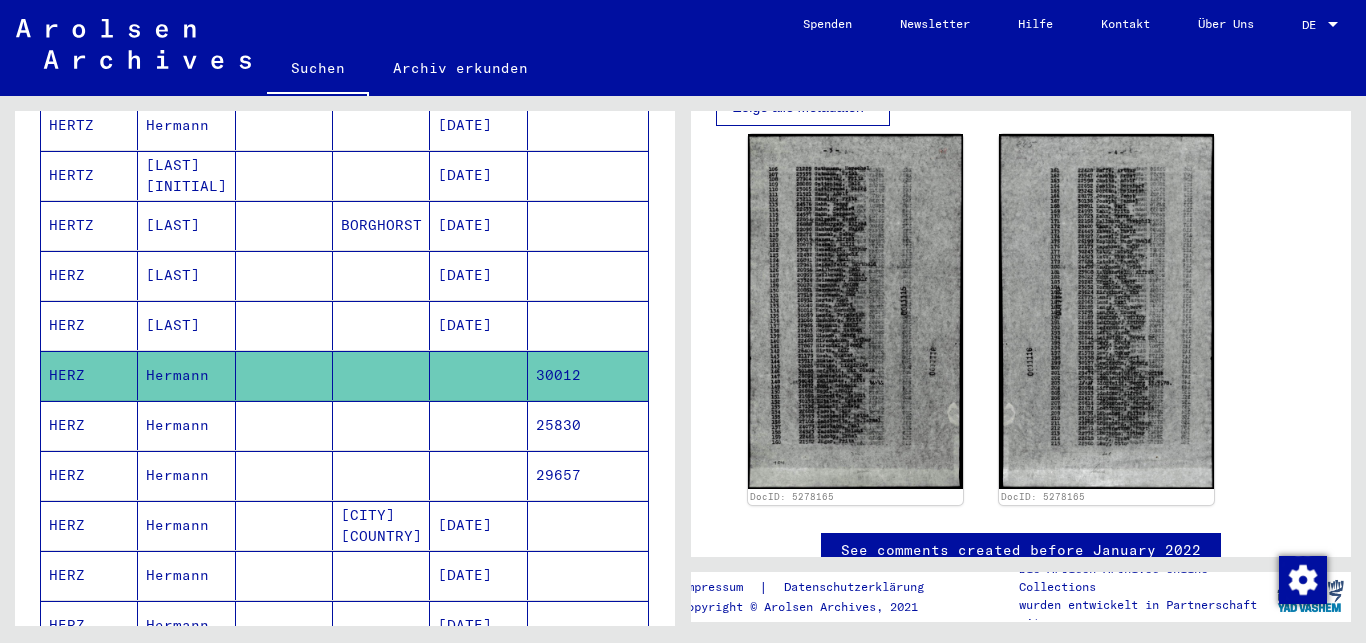 click 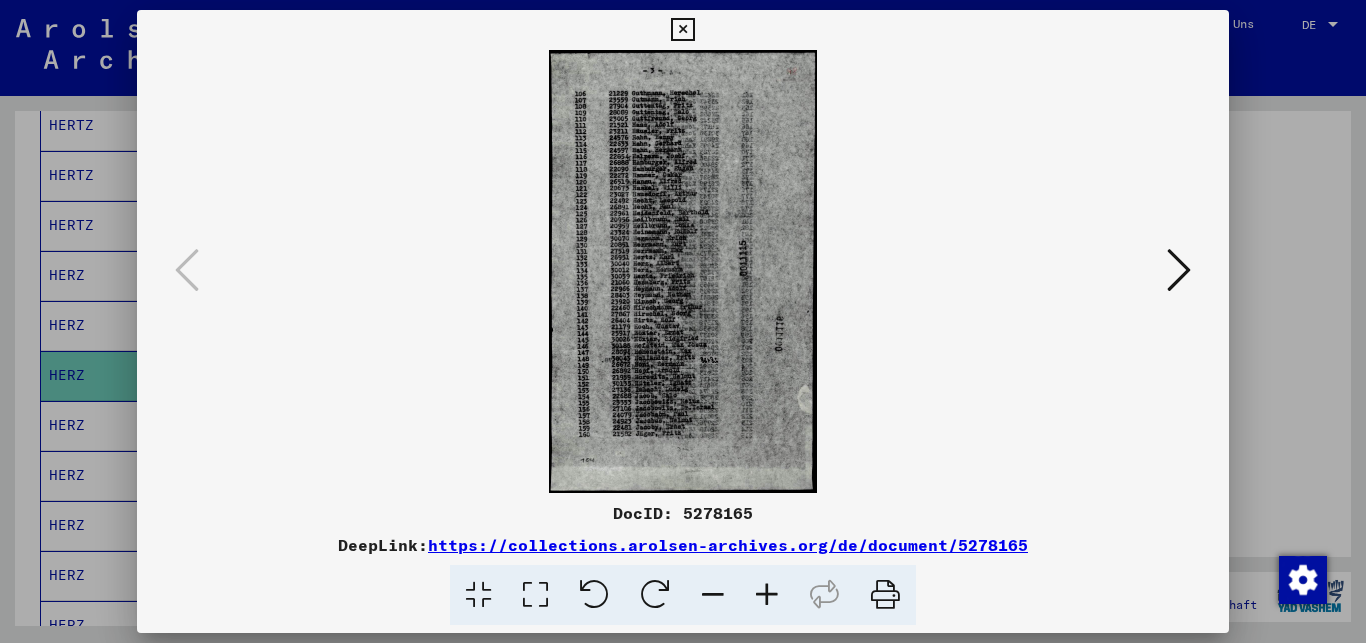 click at bounding box center [767, 595] 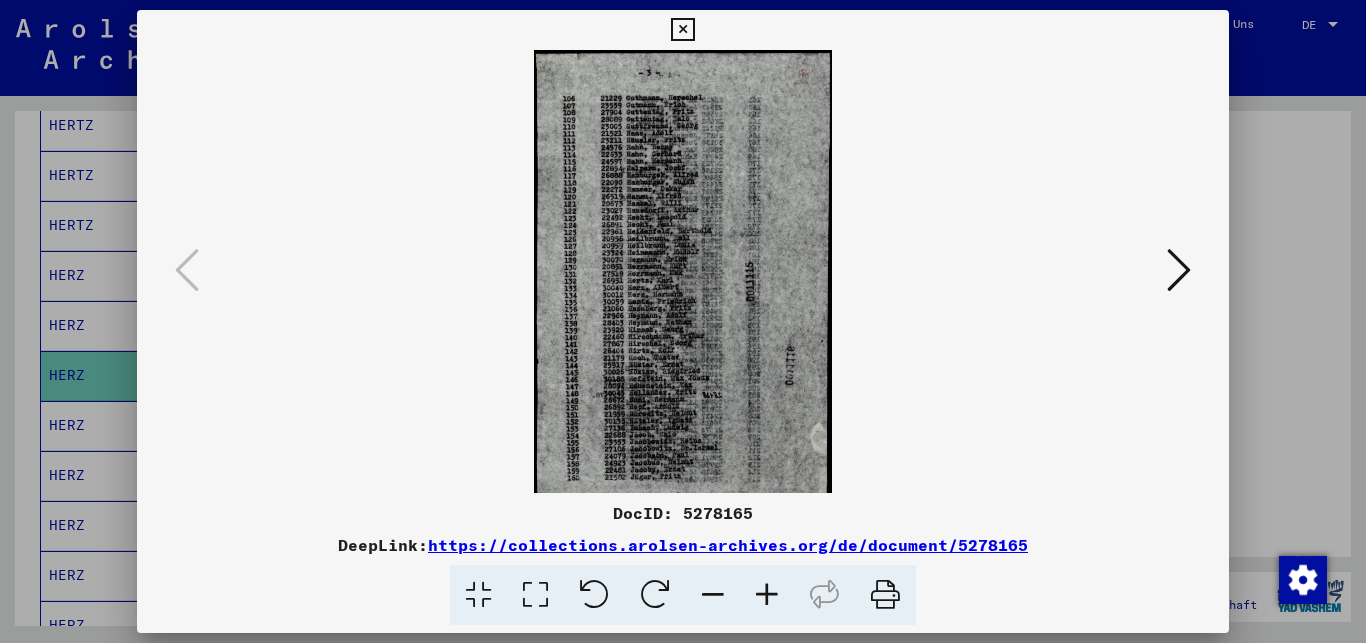 click at bounding box center (767, 595) 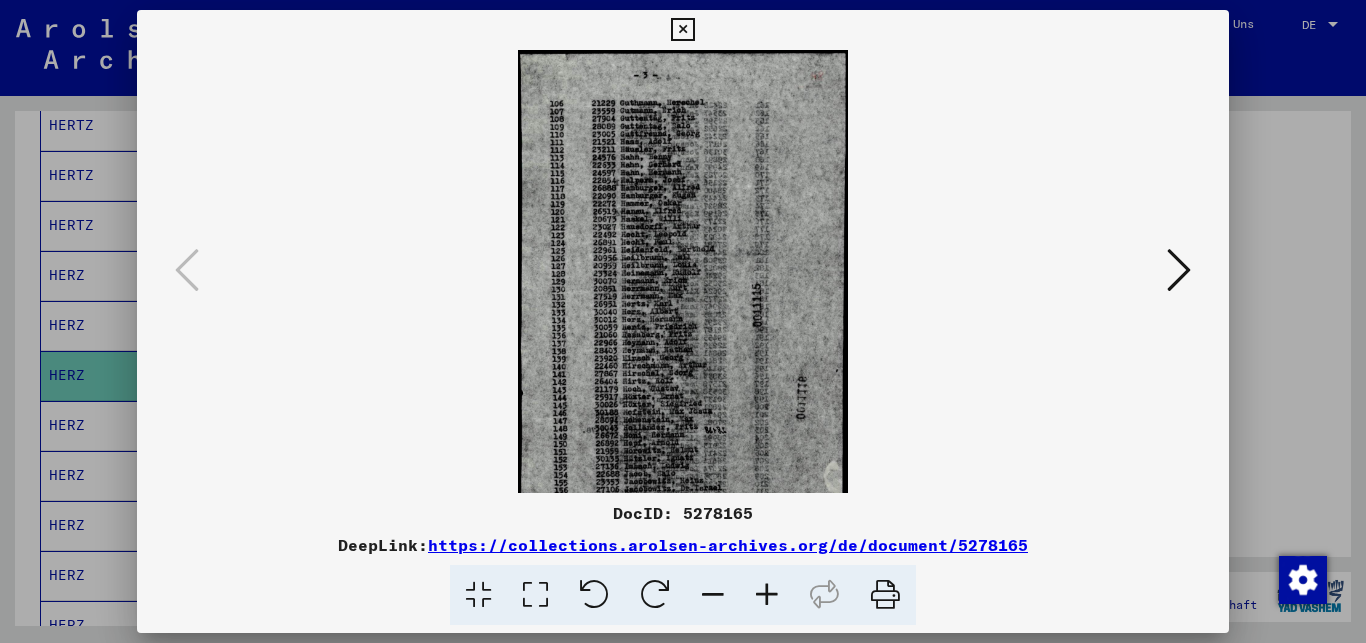 click at bounding box center [767, 595] 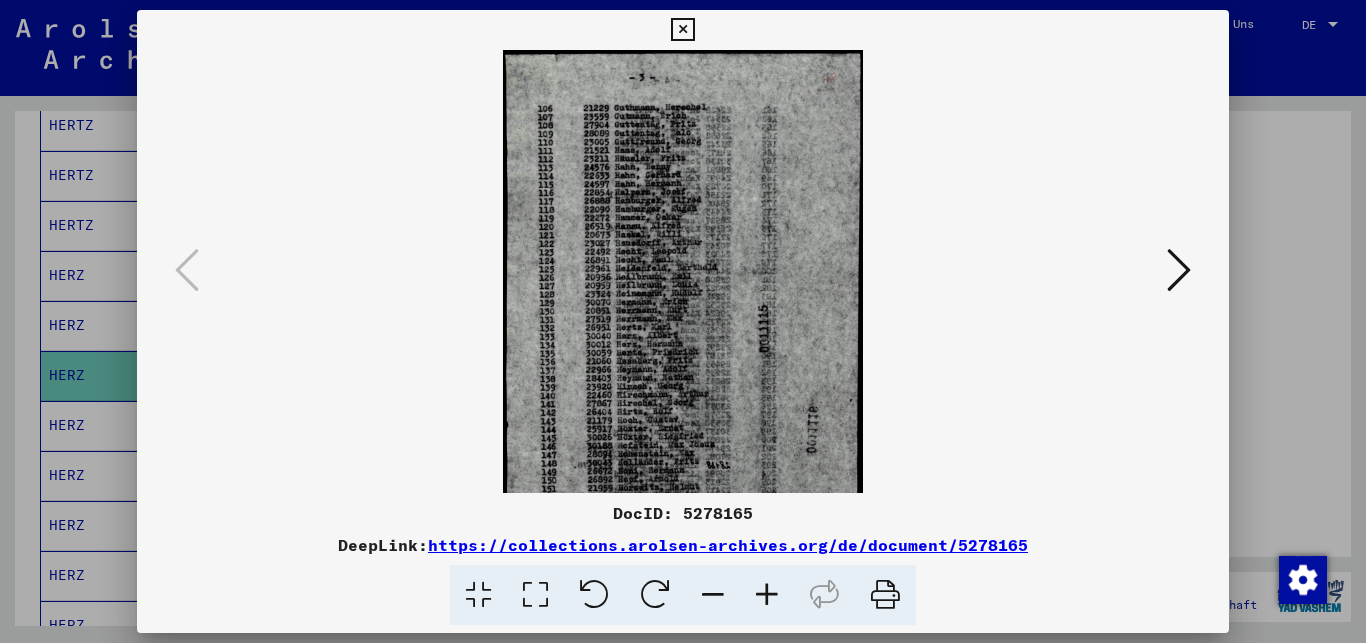 click at bounding box center [767, 595] 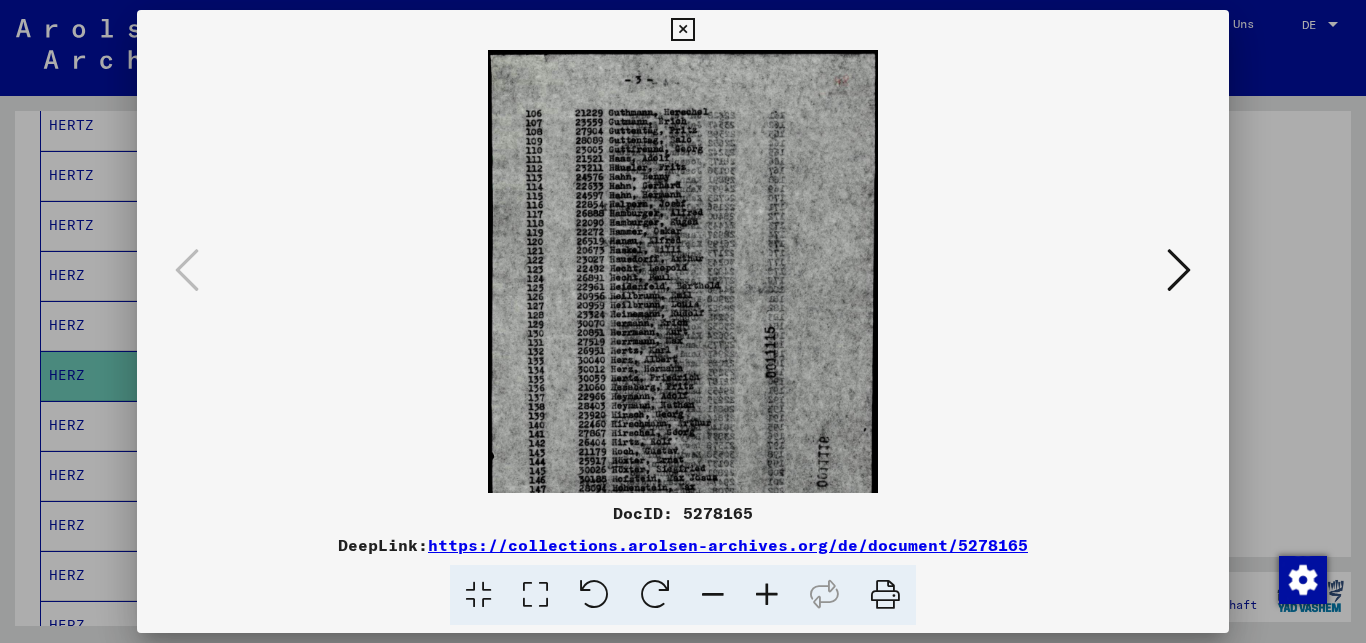 click at bounding box center (767, 595) 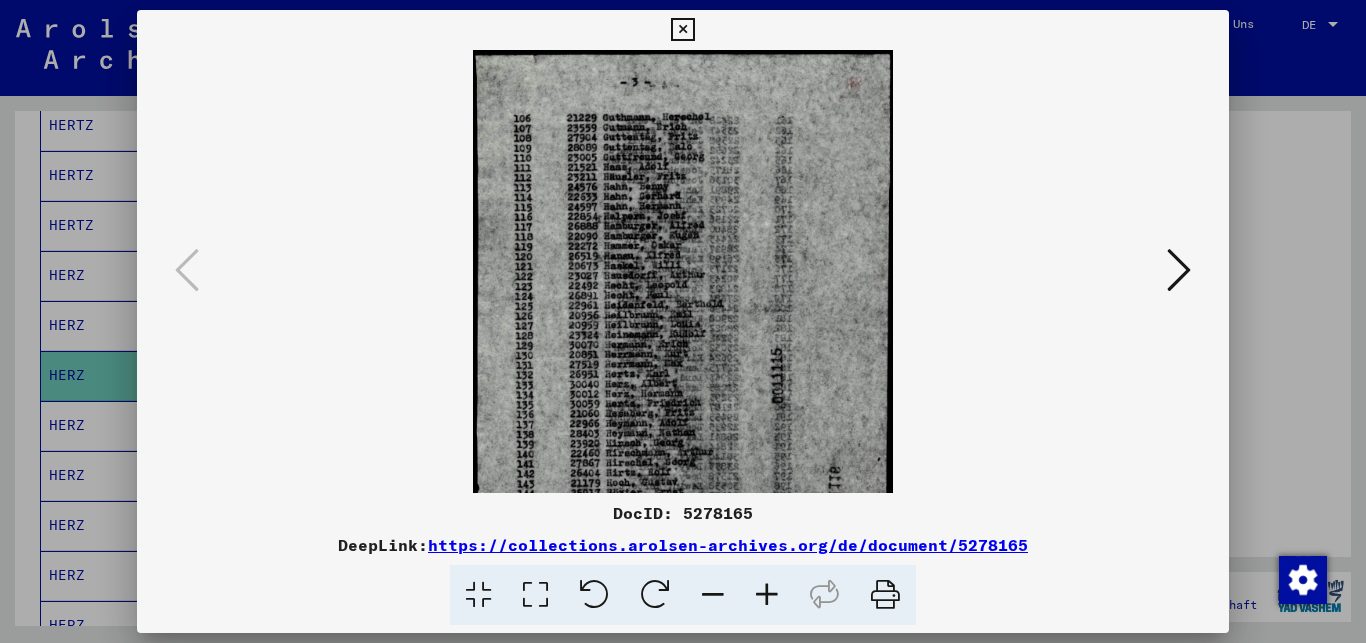 click at bounding box center [682, 30] 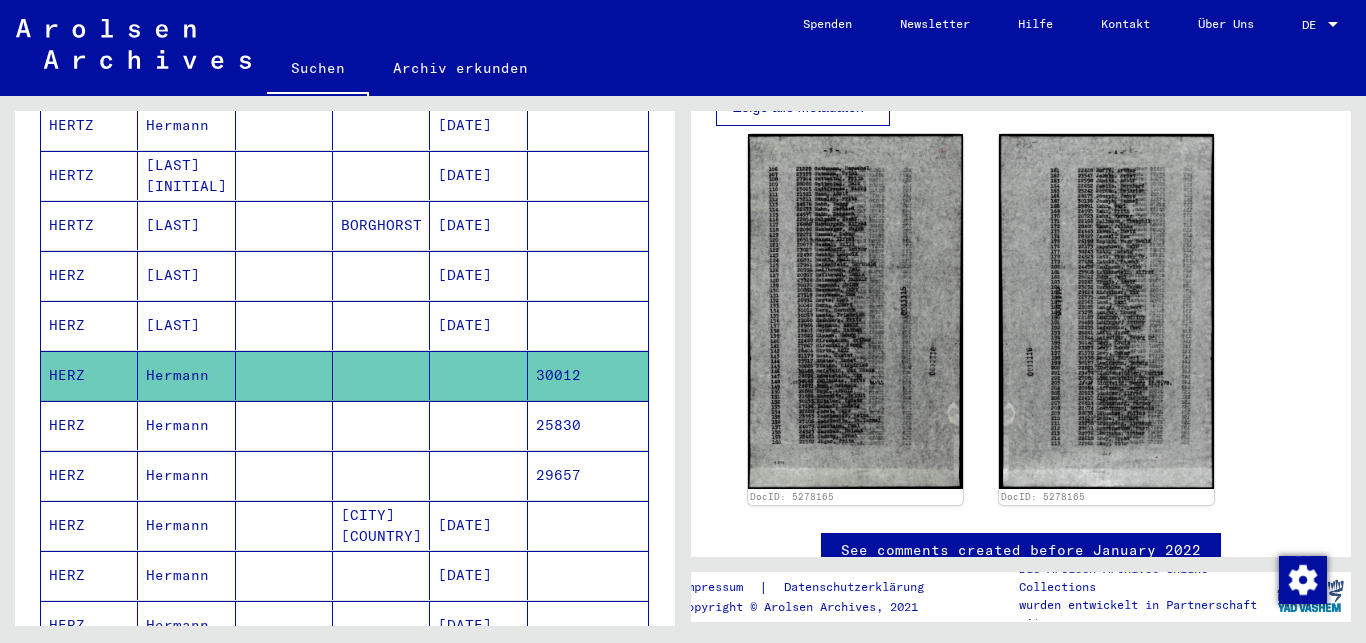 click on "HERZ" at bounding box center (89, 475) 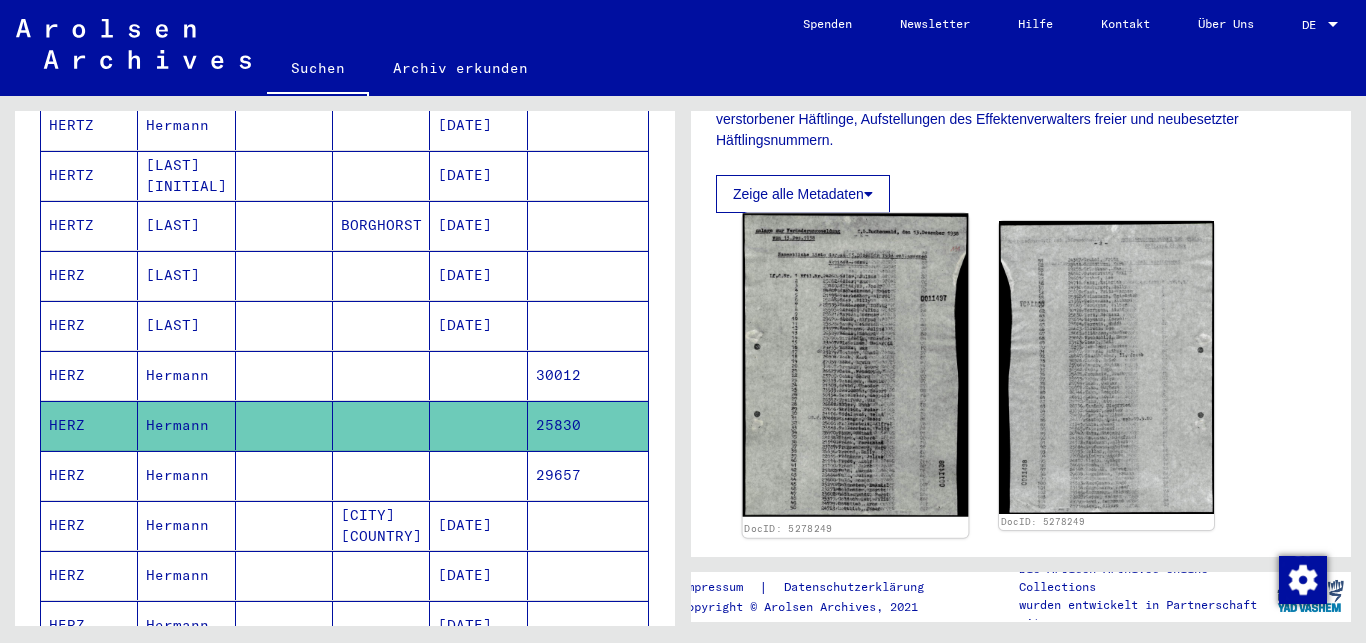 scroll, scrollTop: 540, scrollLeft: 0, axis: vertical 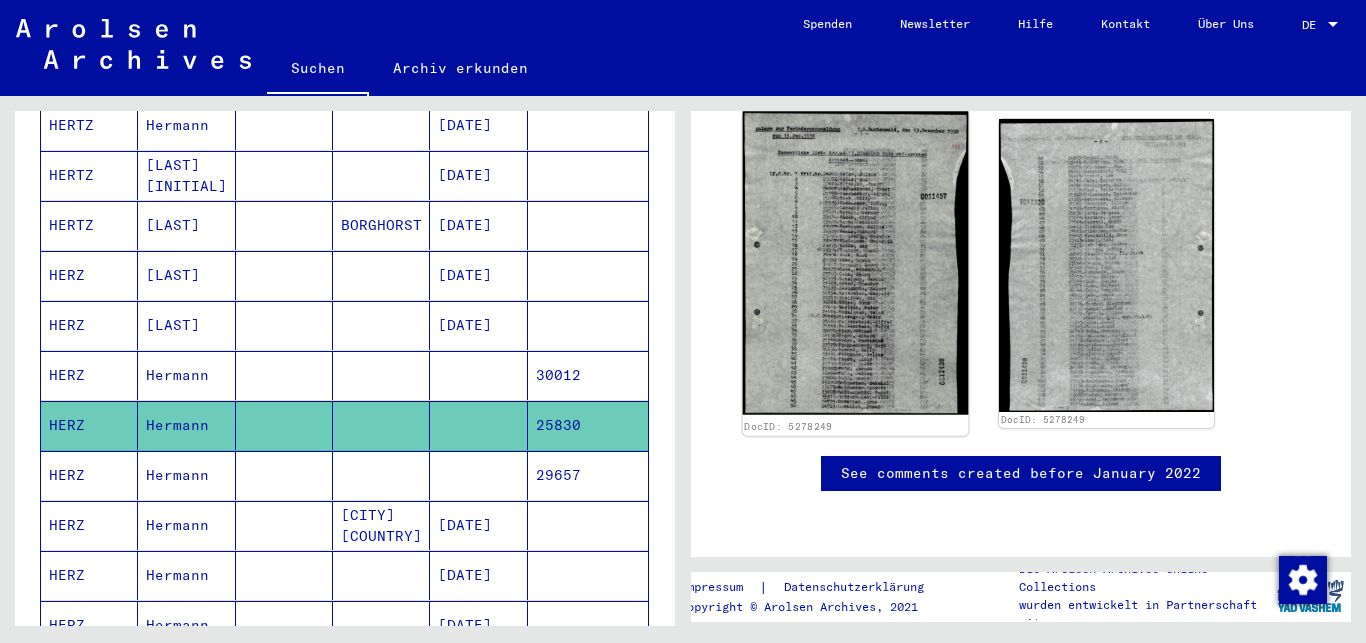 click 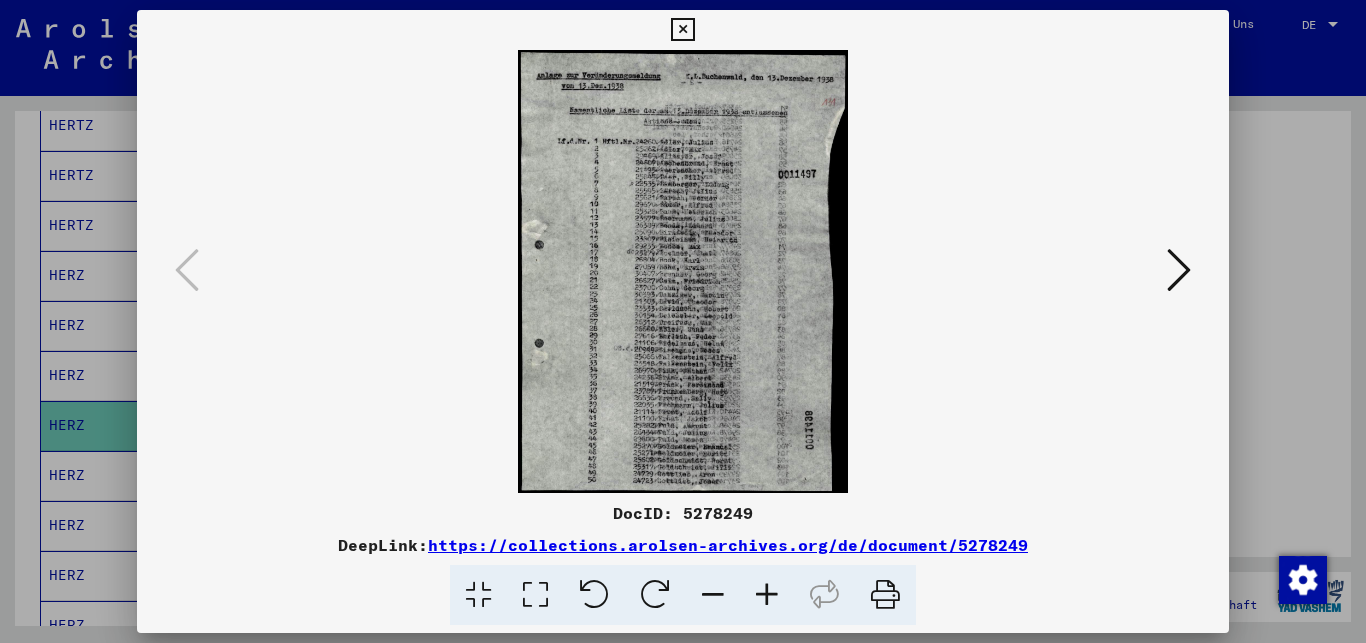 click at bounding box center [767, 595] 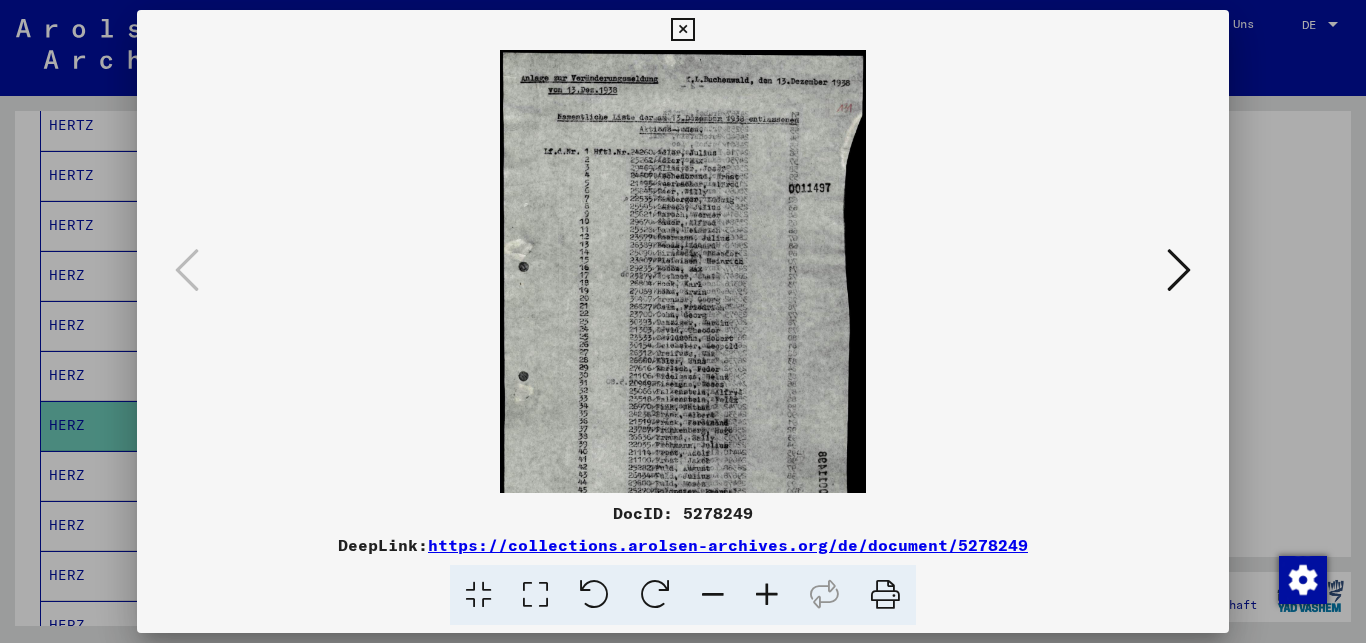 click at bounding box center (767, 595) 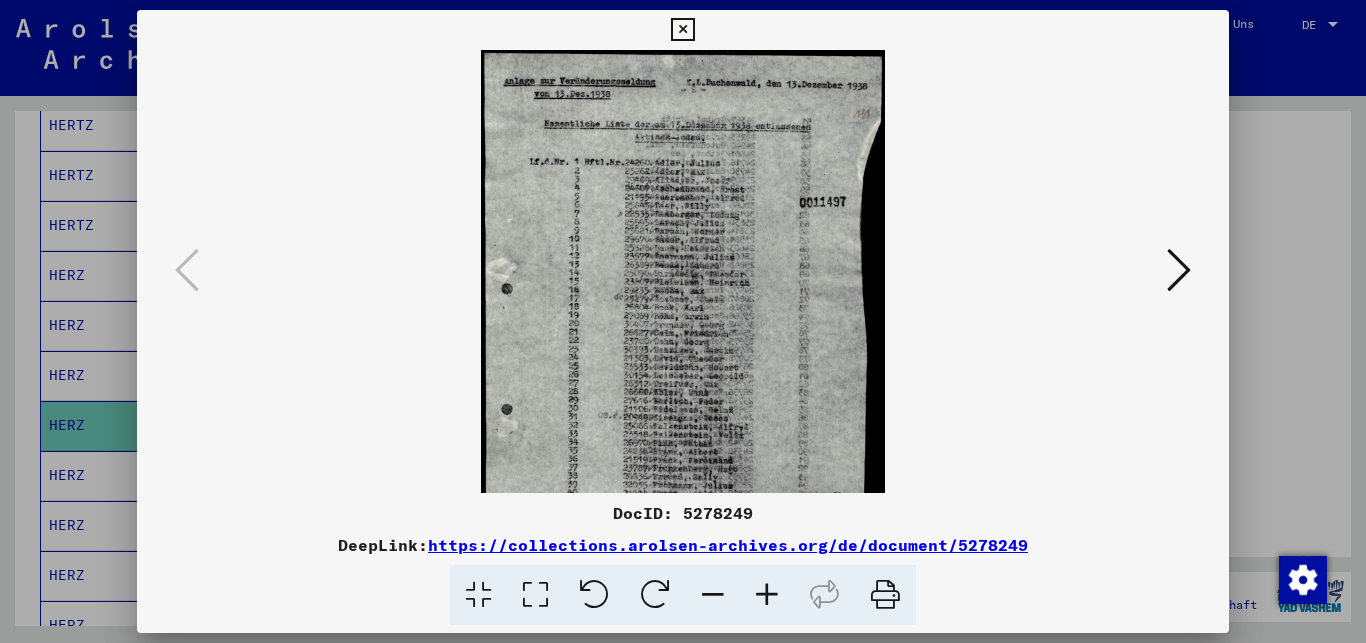click at bounding box center (767, 595) 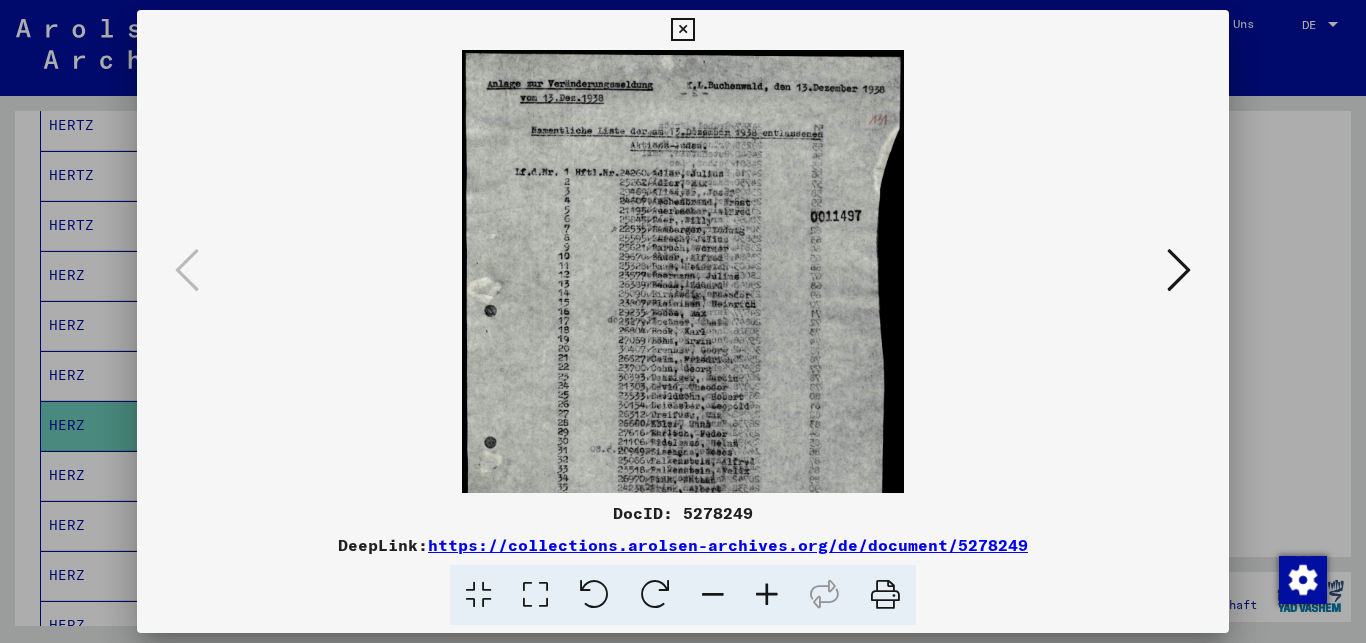 click at bounding box center (767, 595) 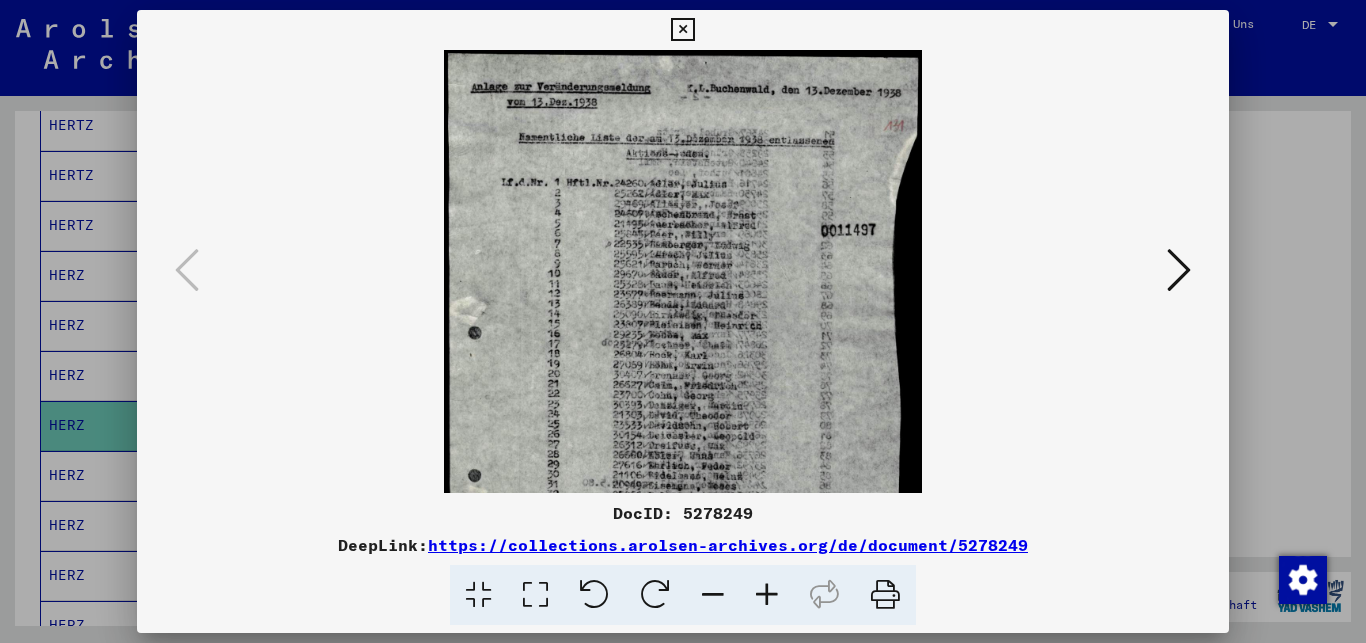 click at bounding box center (682, 30) 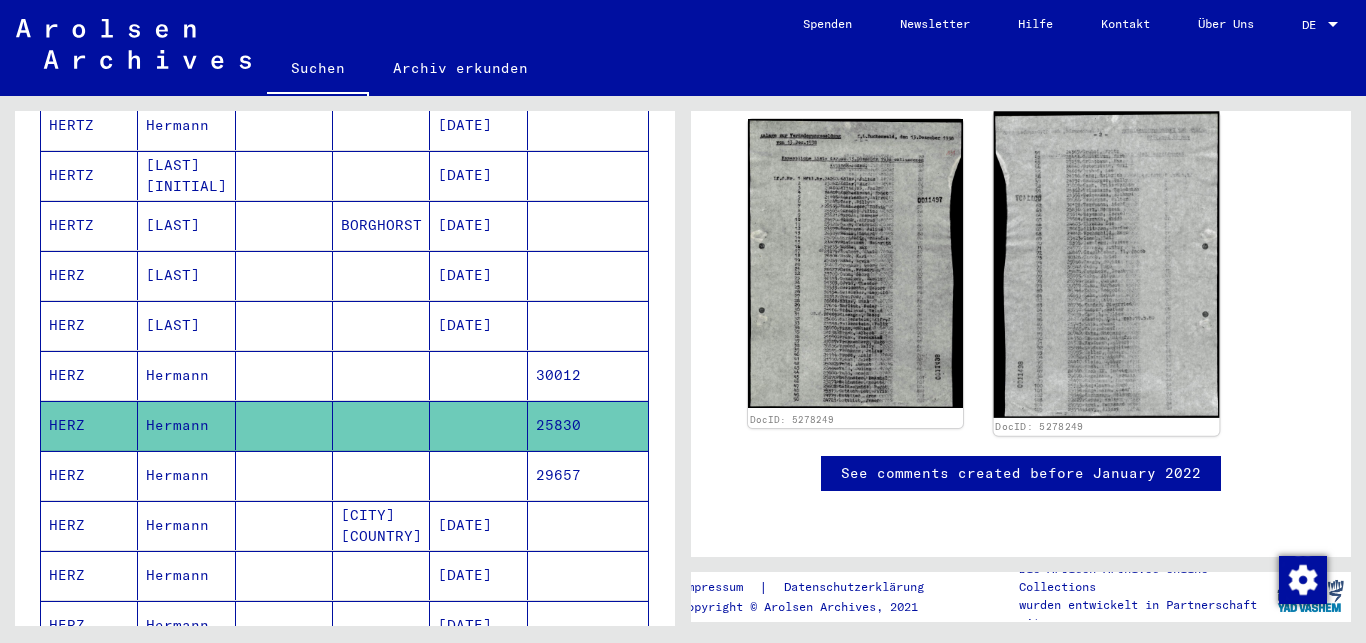 click 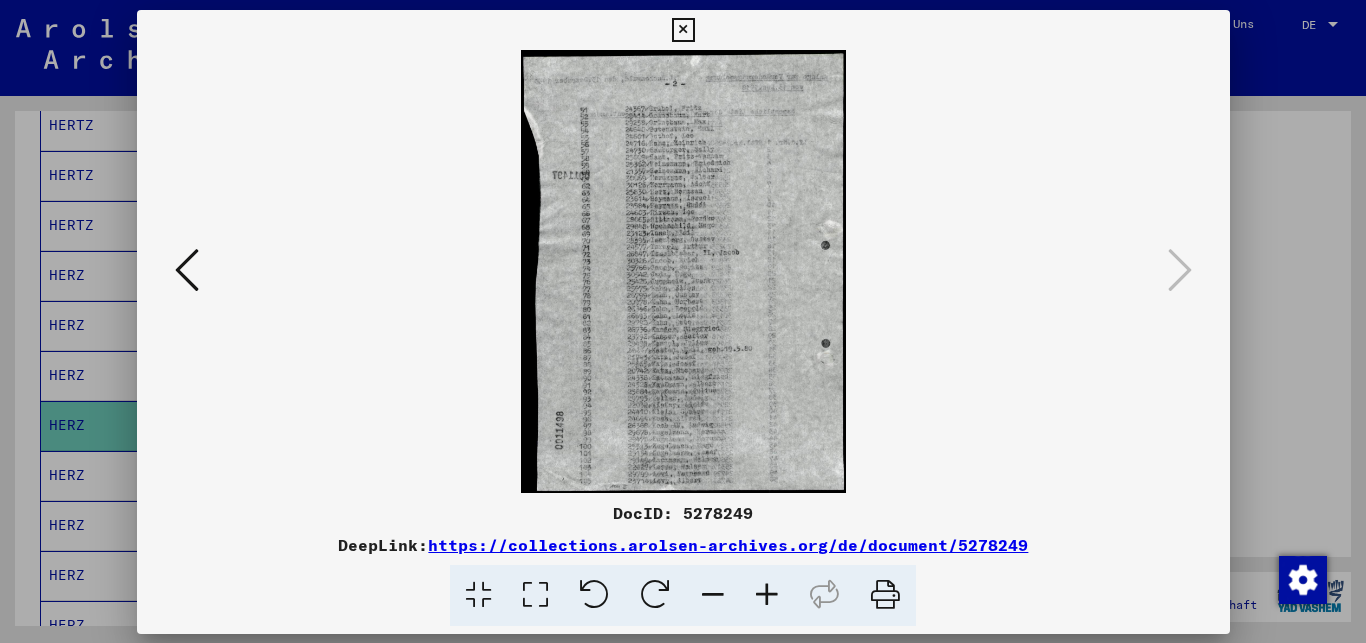 click at bounding box center (683, 271) 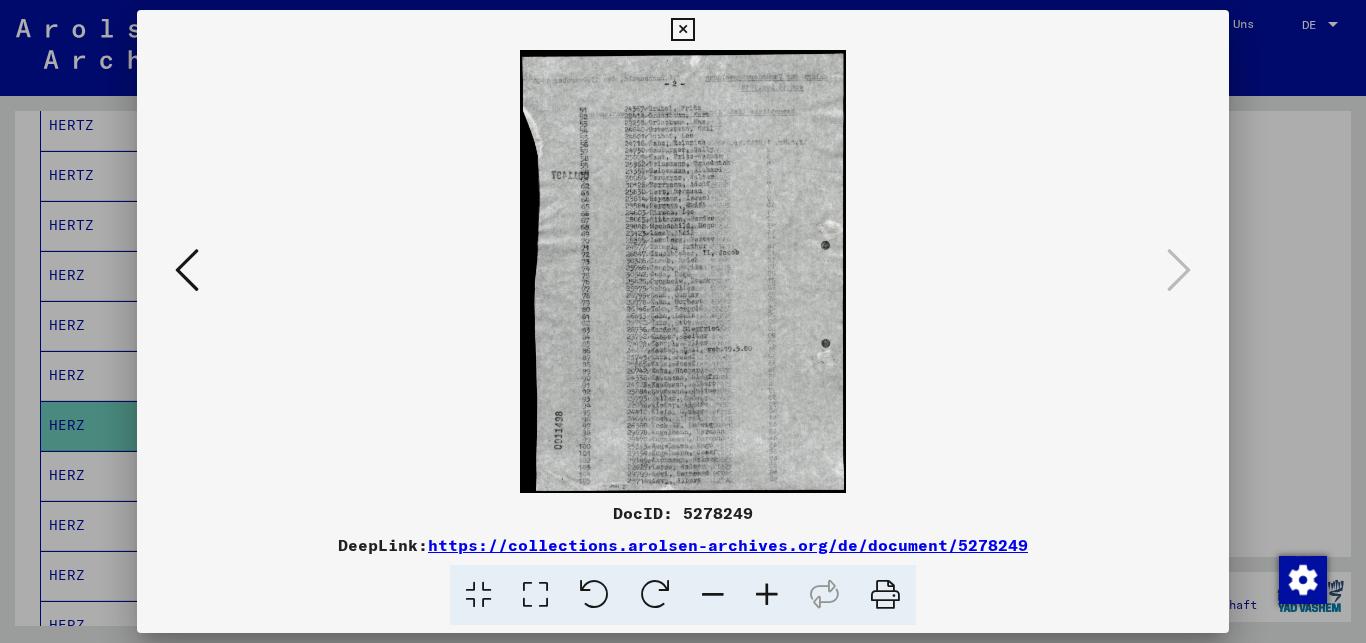 click at bounding box center [767, 595] 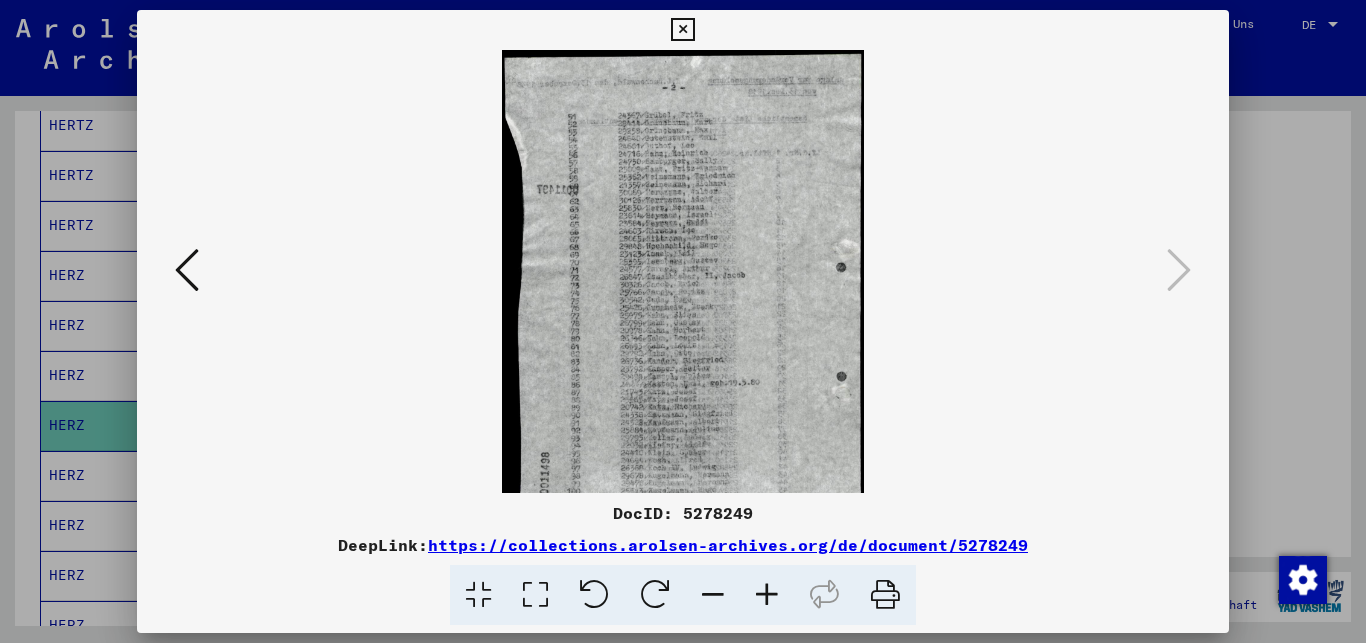 click at bounding box center (767, 595) 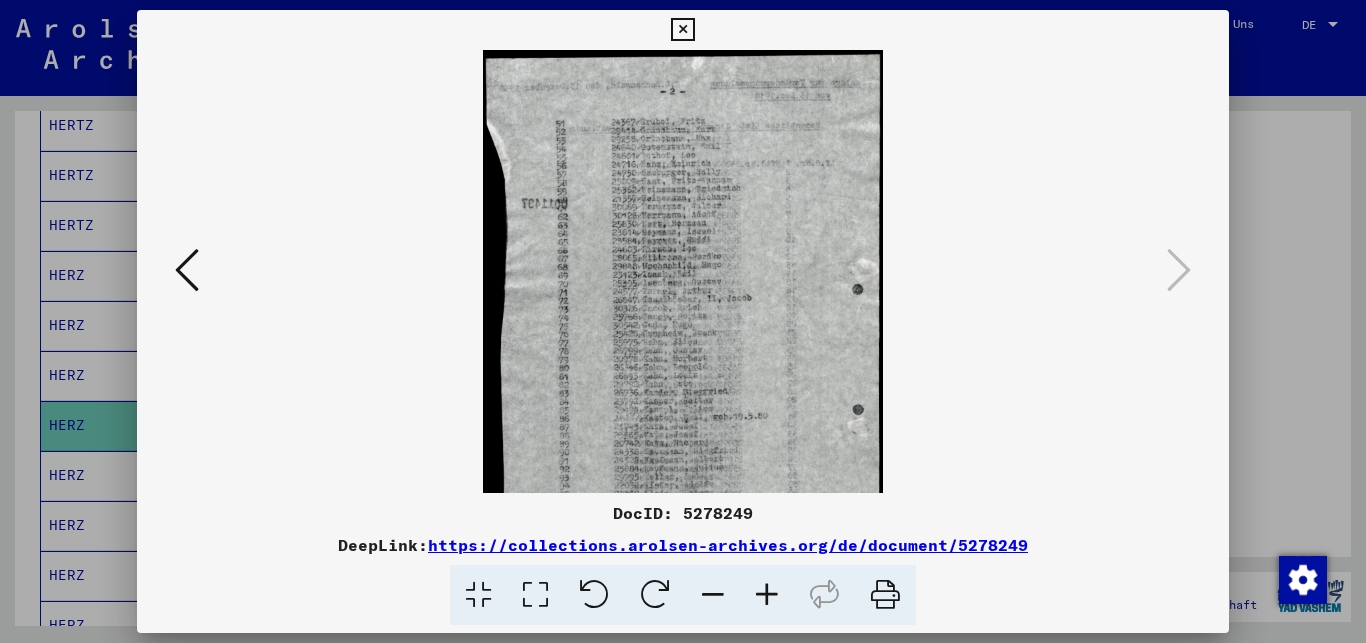 click at bounding box center [767, 595] 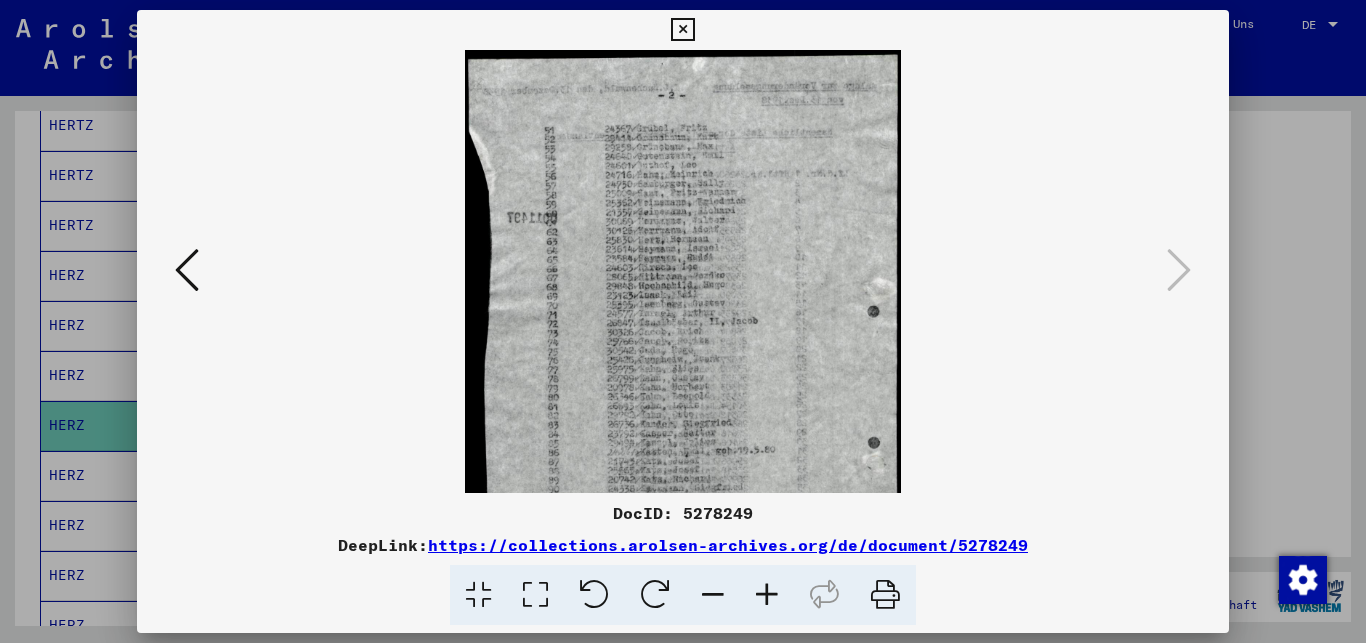click at bounding box center [767, 595] 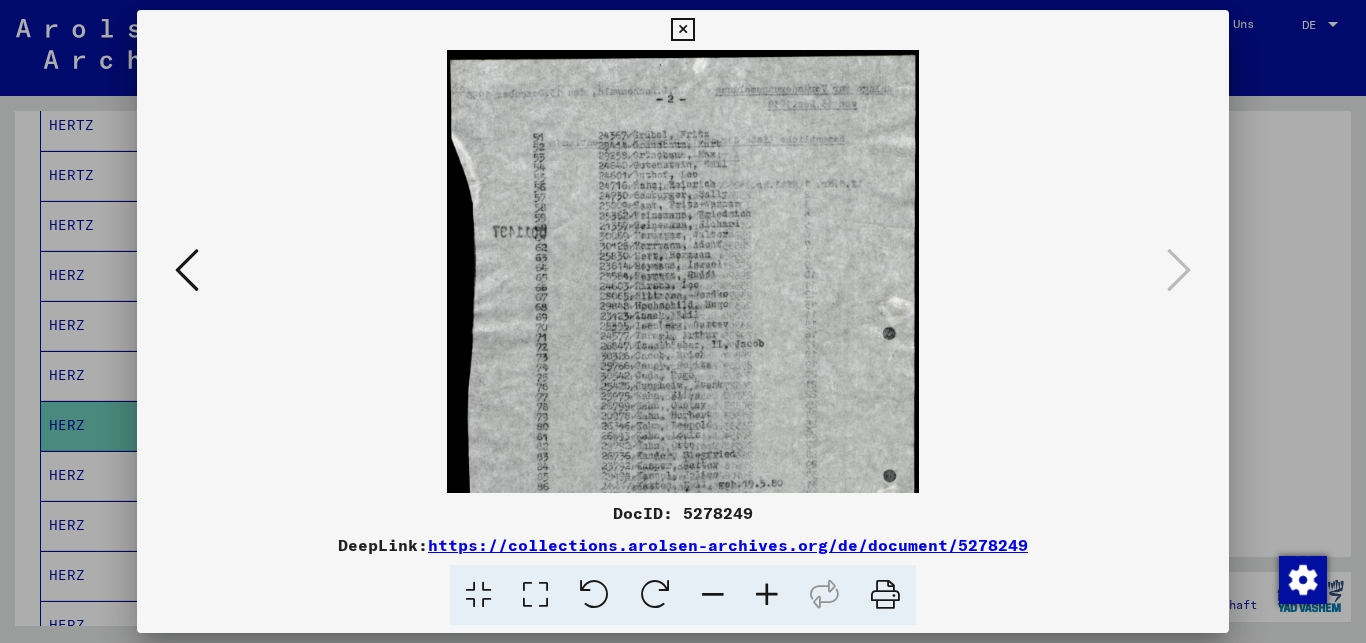click at bounding box center (767, 595) 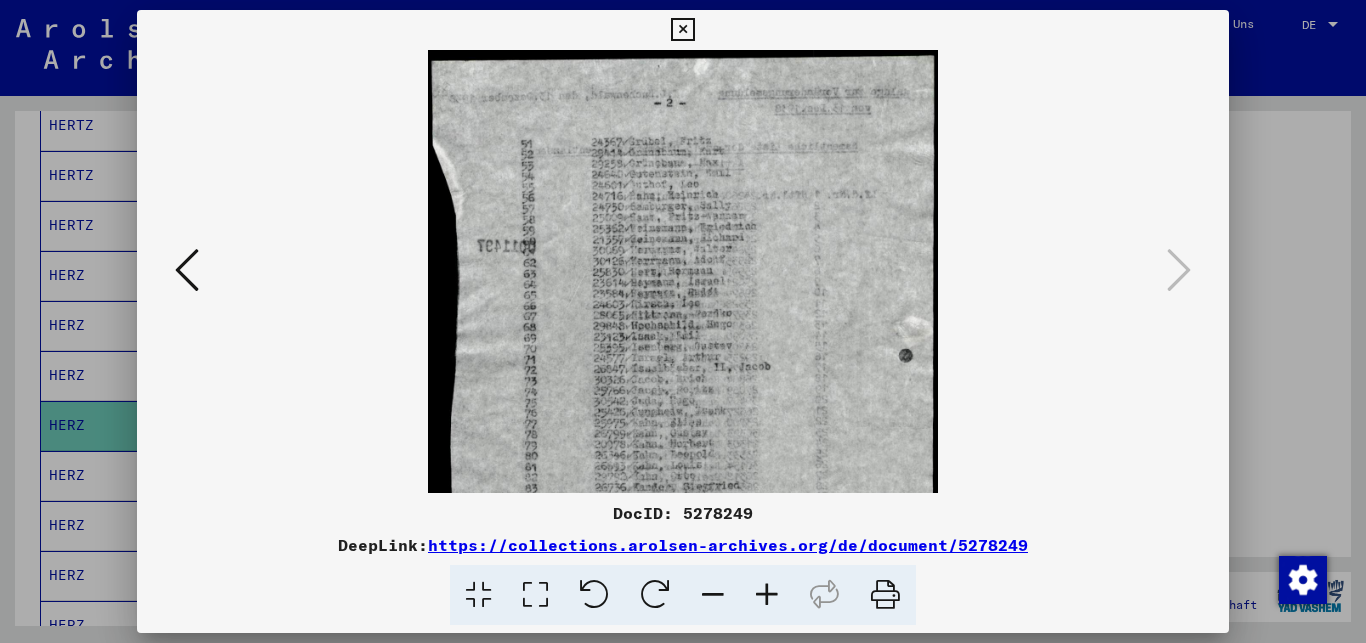 click at bounding box center [767, 595] 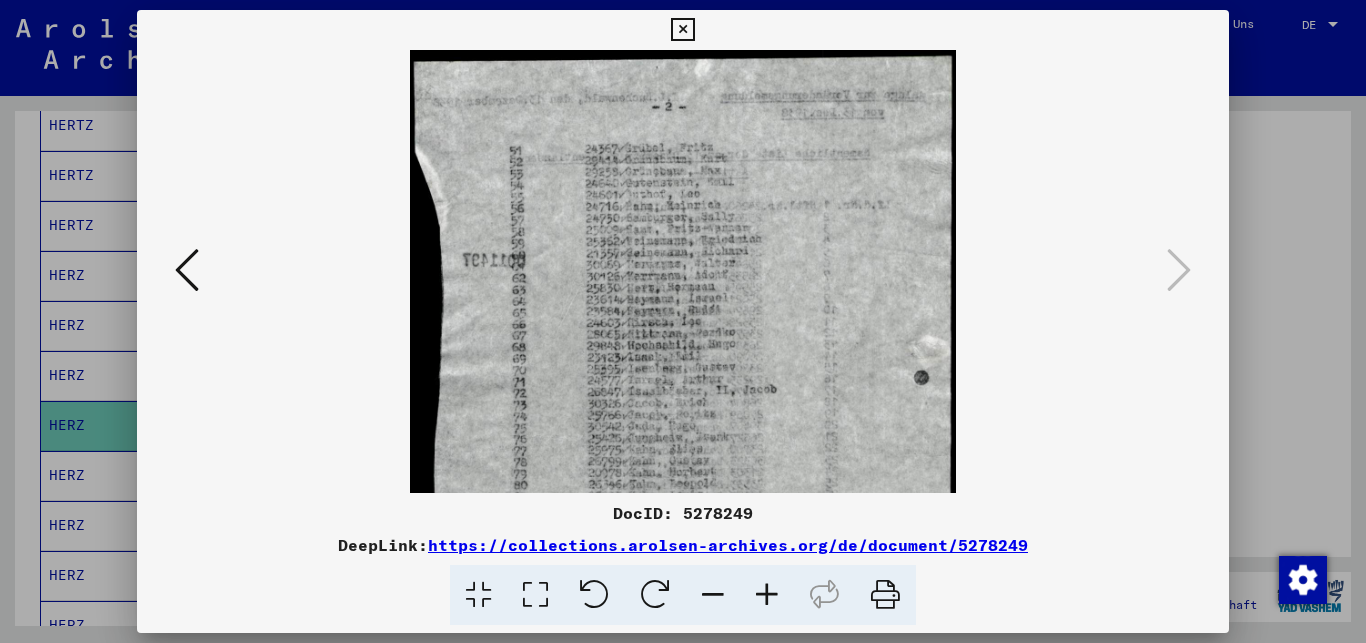 click at bounding box center [682, 30] 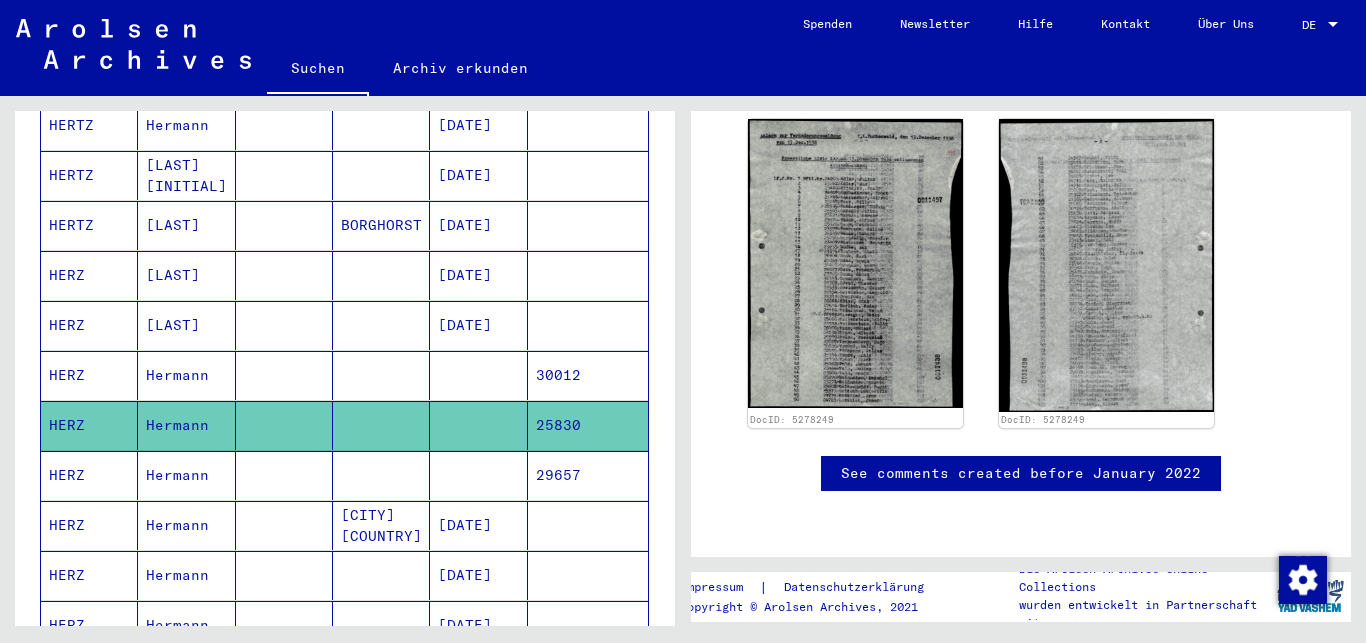 click on "HERZ" at bounding box center [89, 525] 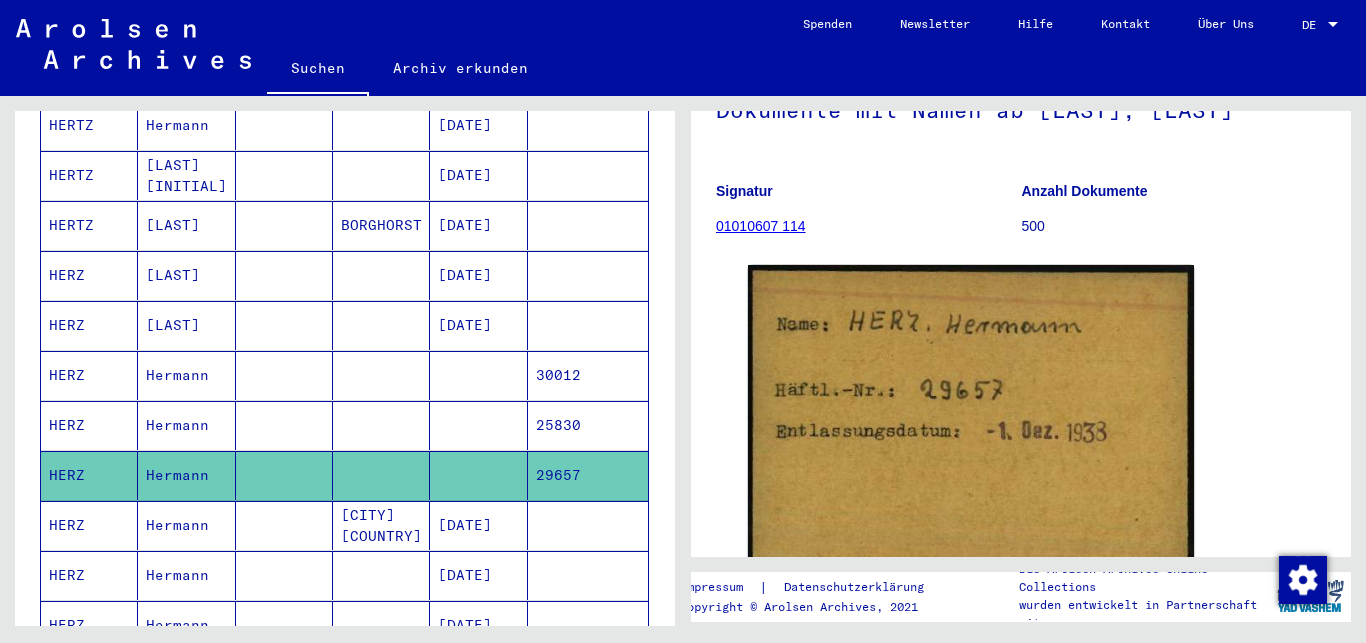 scroll, scrollTop: 108, scrollLeft: 0, axis: vertical 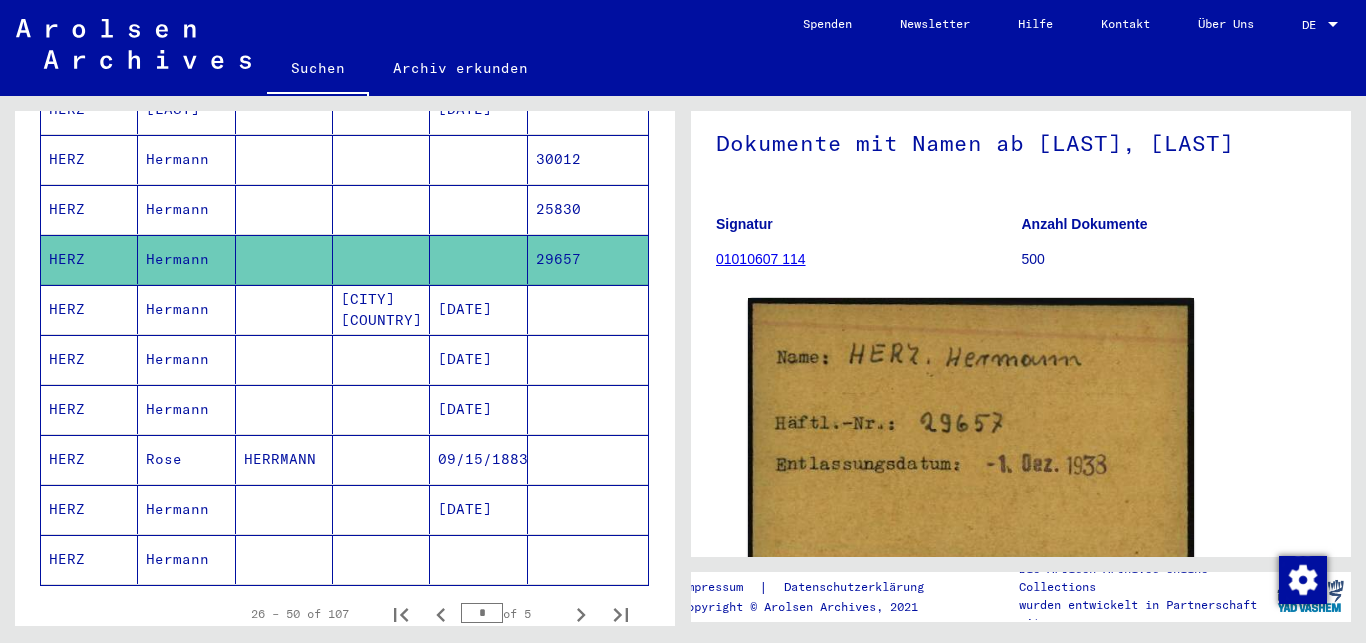 click 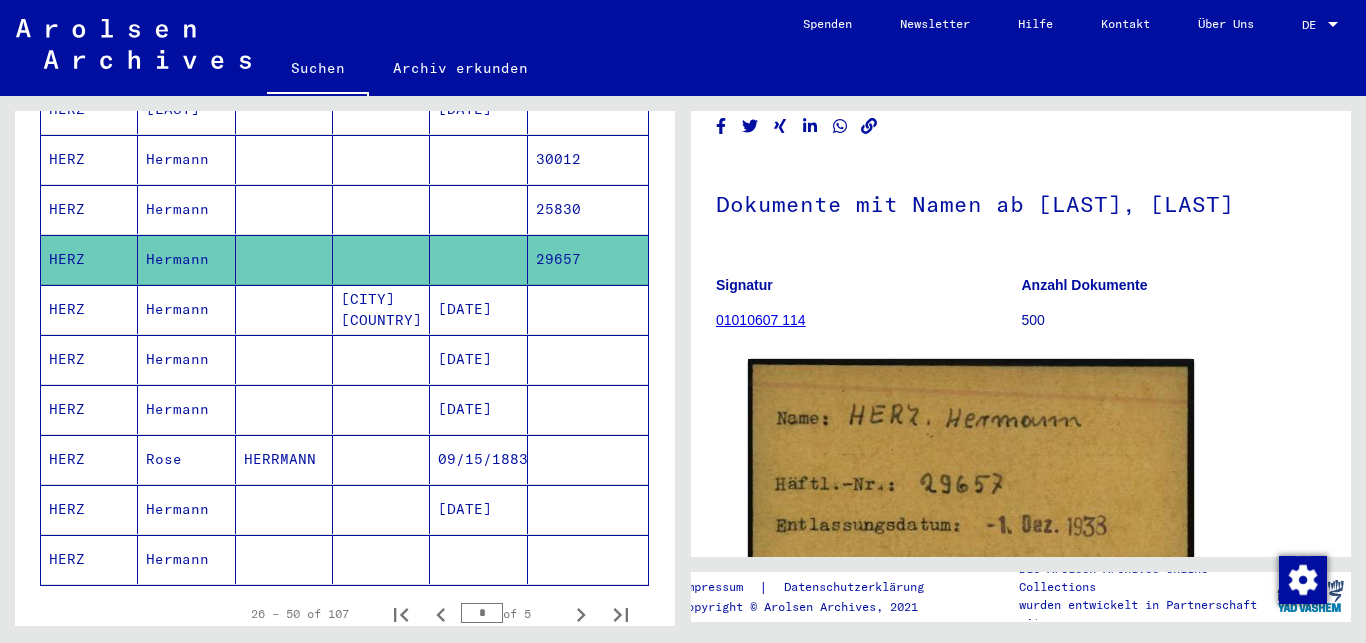 scroll, scrollTop: 0, scrollLeft: 0, axis: both 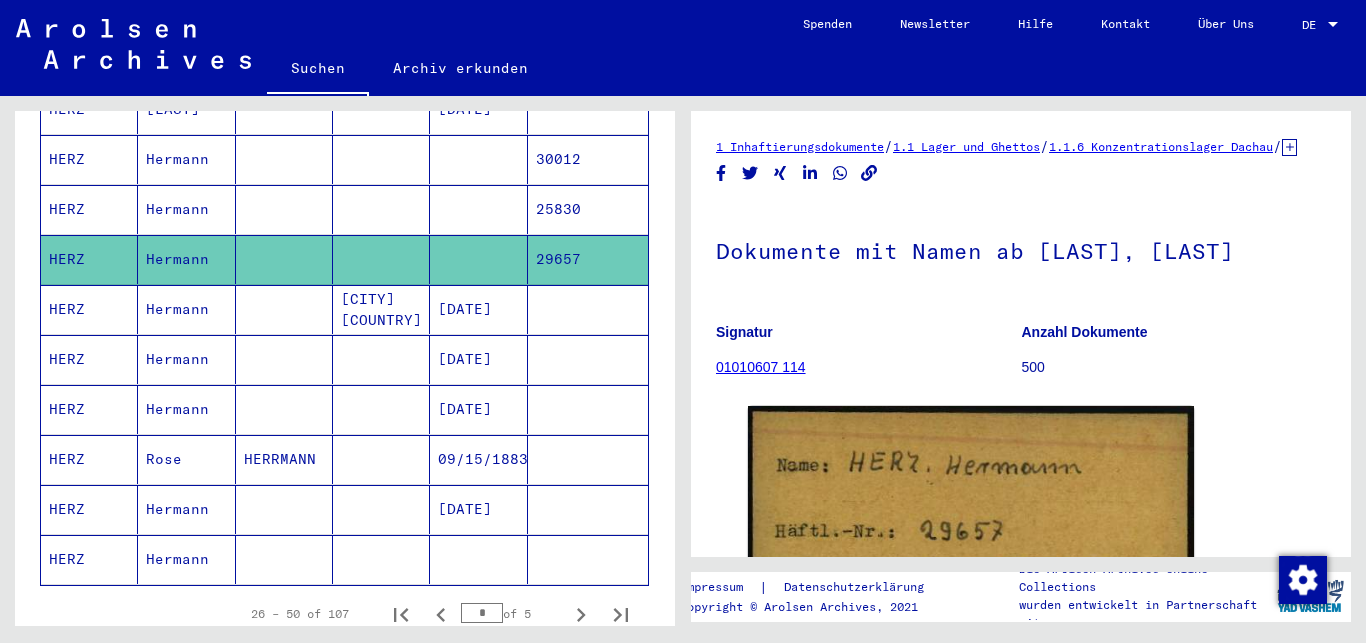 click on "Hermann" 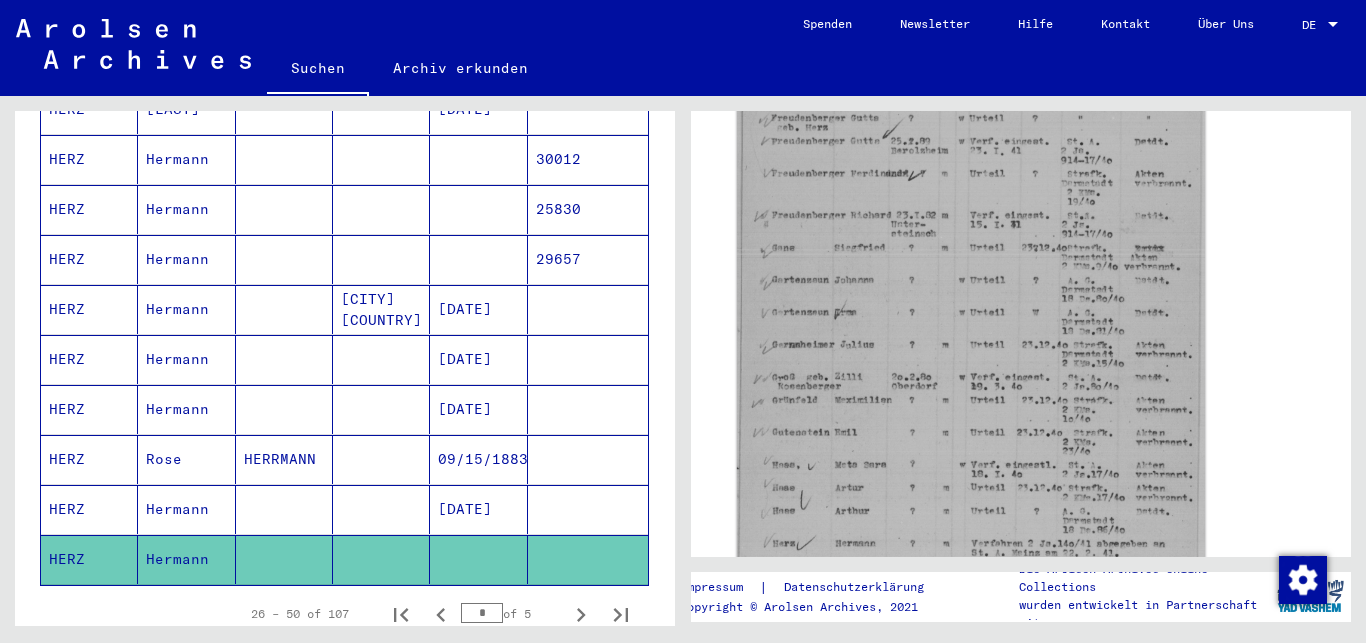 scroll, scrollTop: 756, scrollLeft: 0, axis: vertical 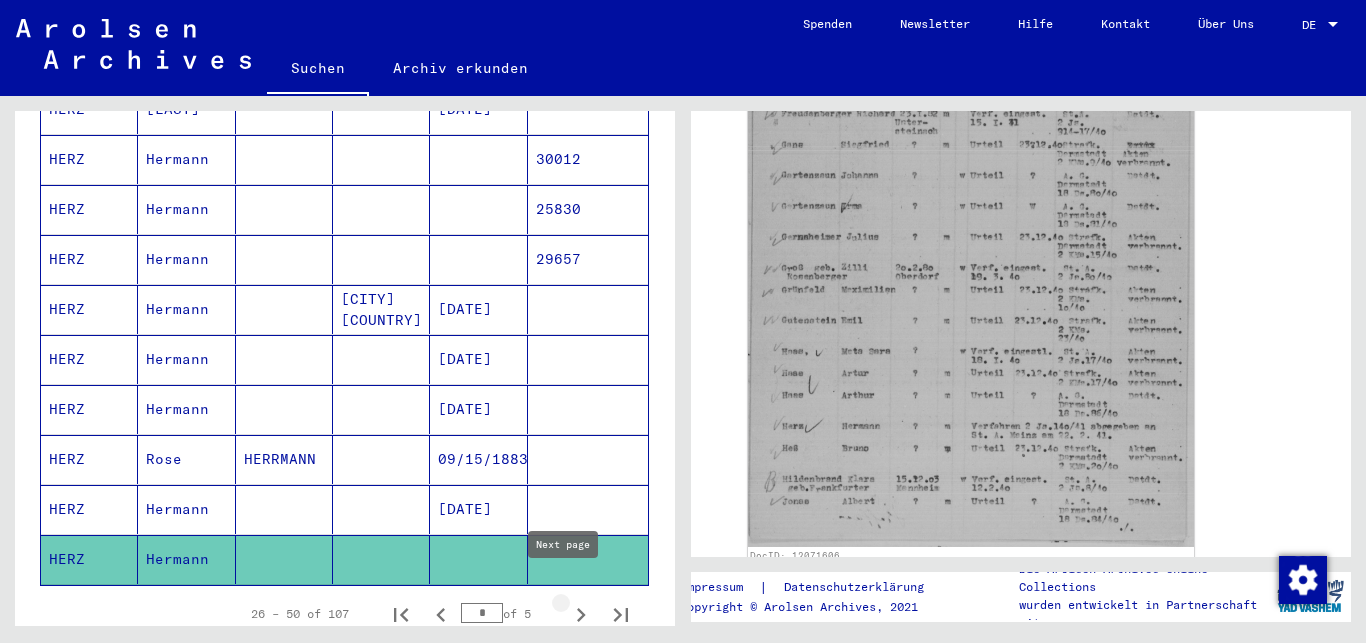 click 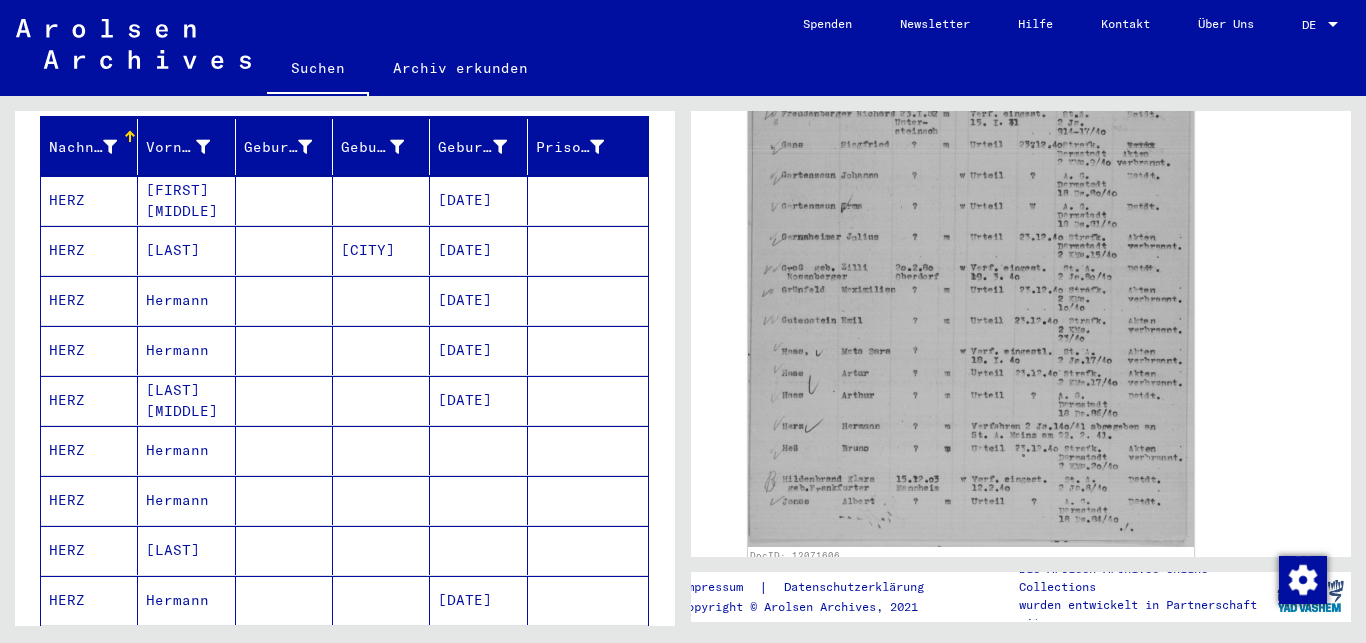 scroll, scrollTop: 227, scrollLeft: 0, axis: vertical 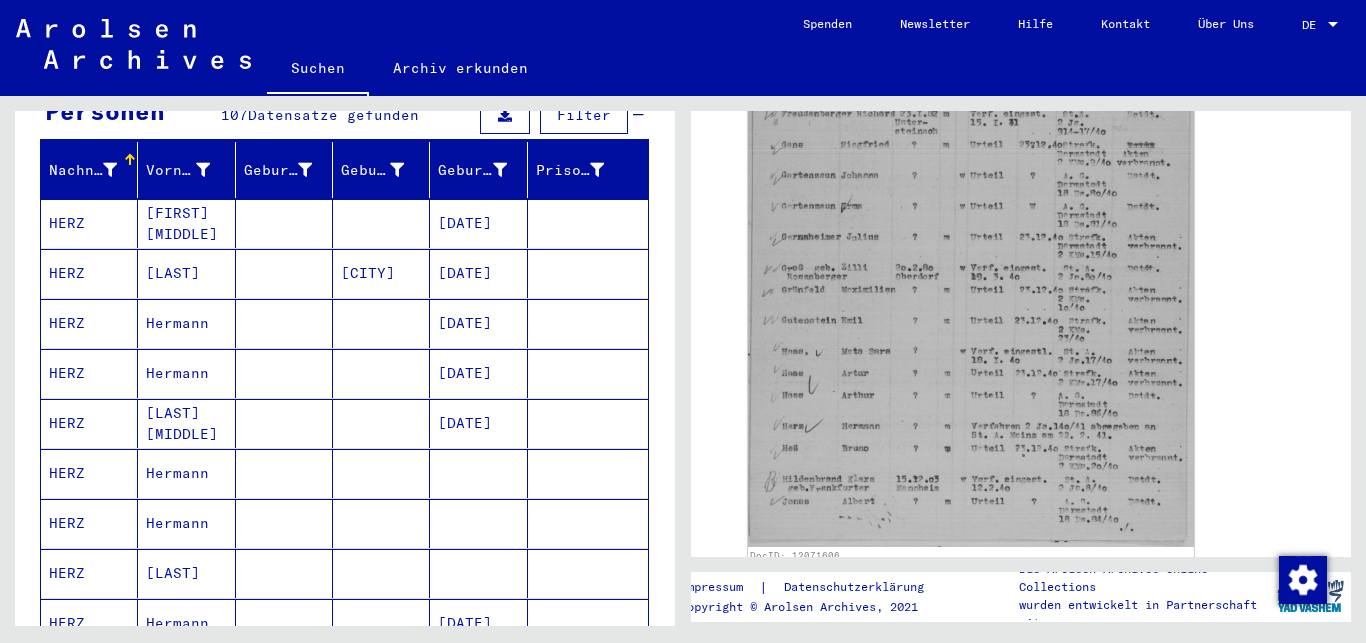 click on "HERZ" at bounding box center (89, 273) 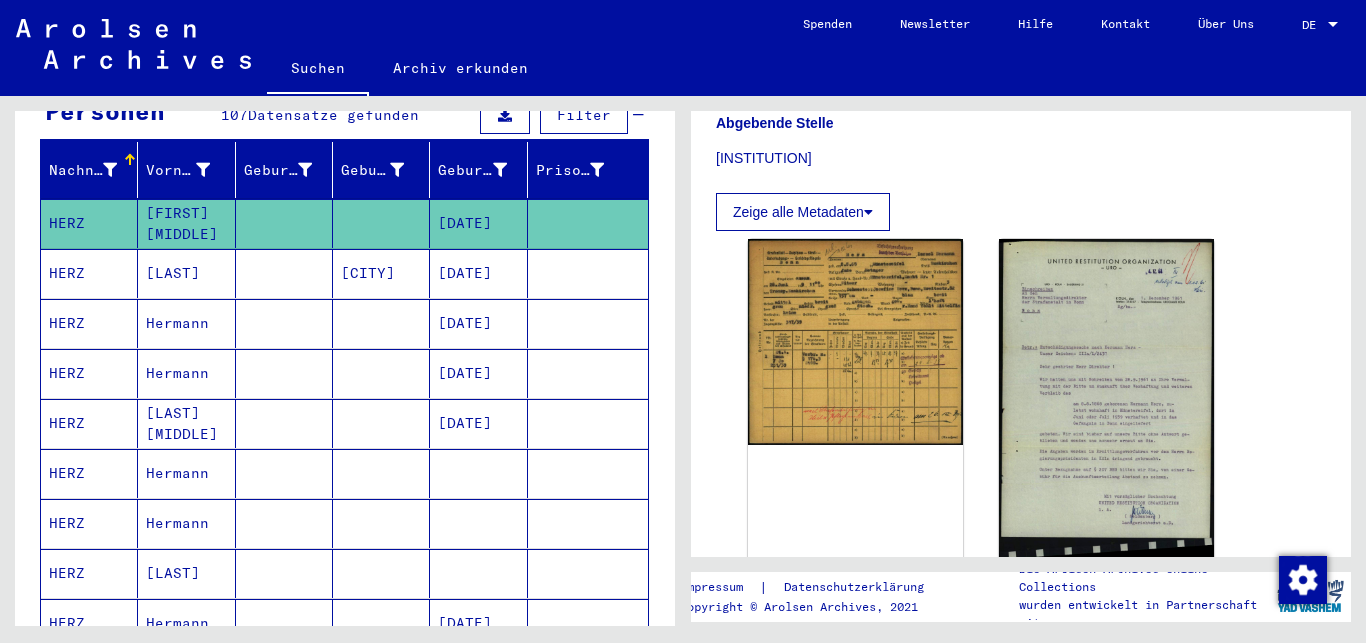 scroll, scrollTop: 540, scrollLeft: 0, axis: vertical 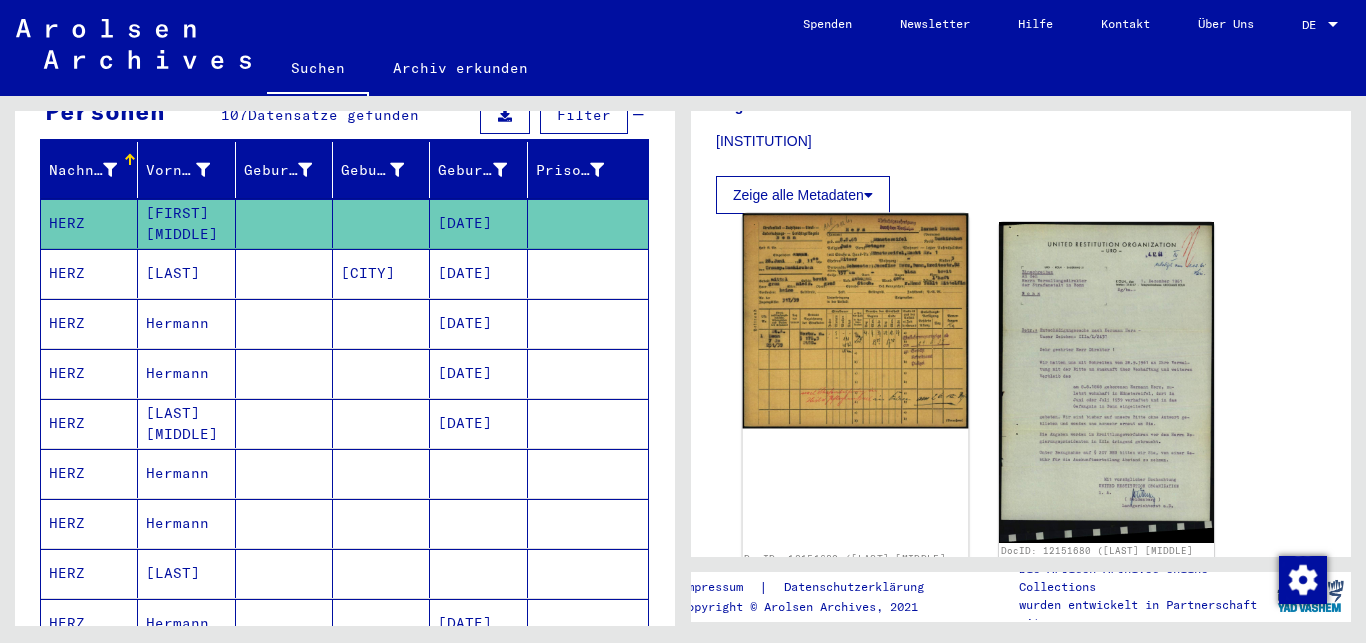 click 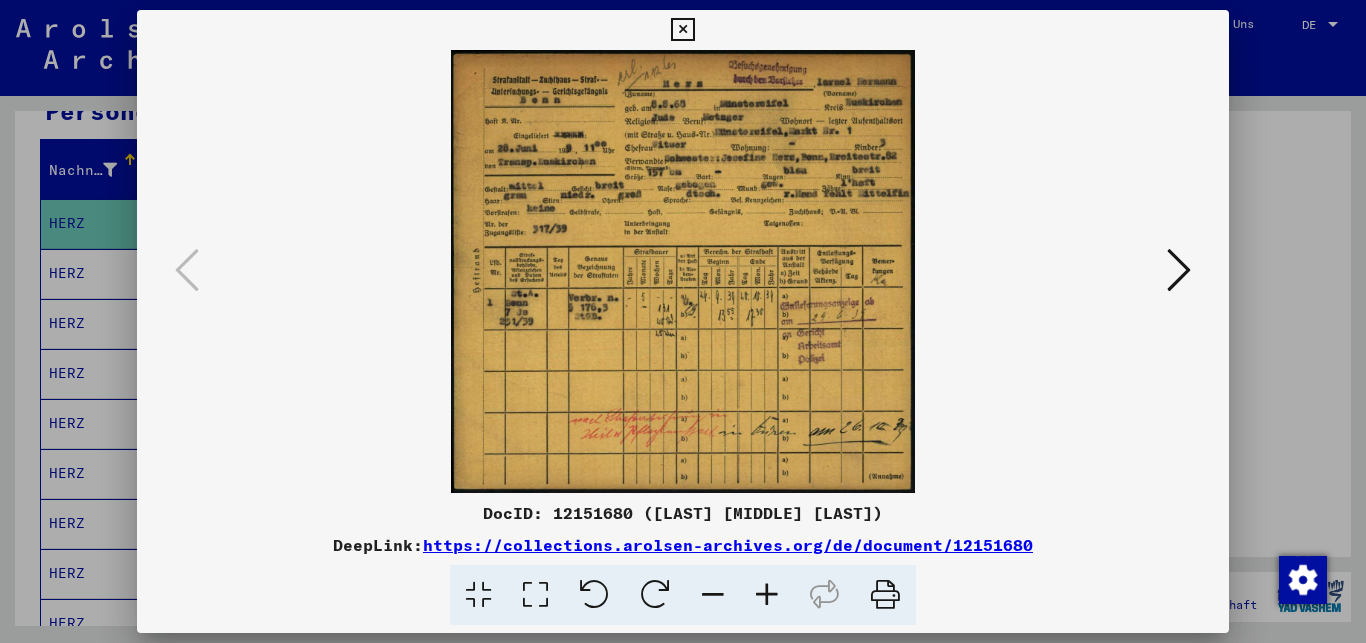 click at bounding box center (767, 595) 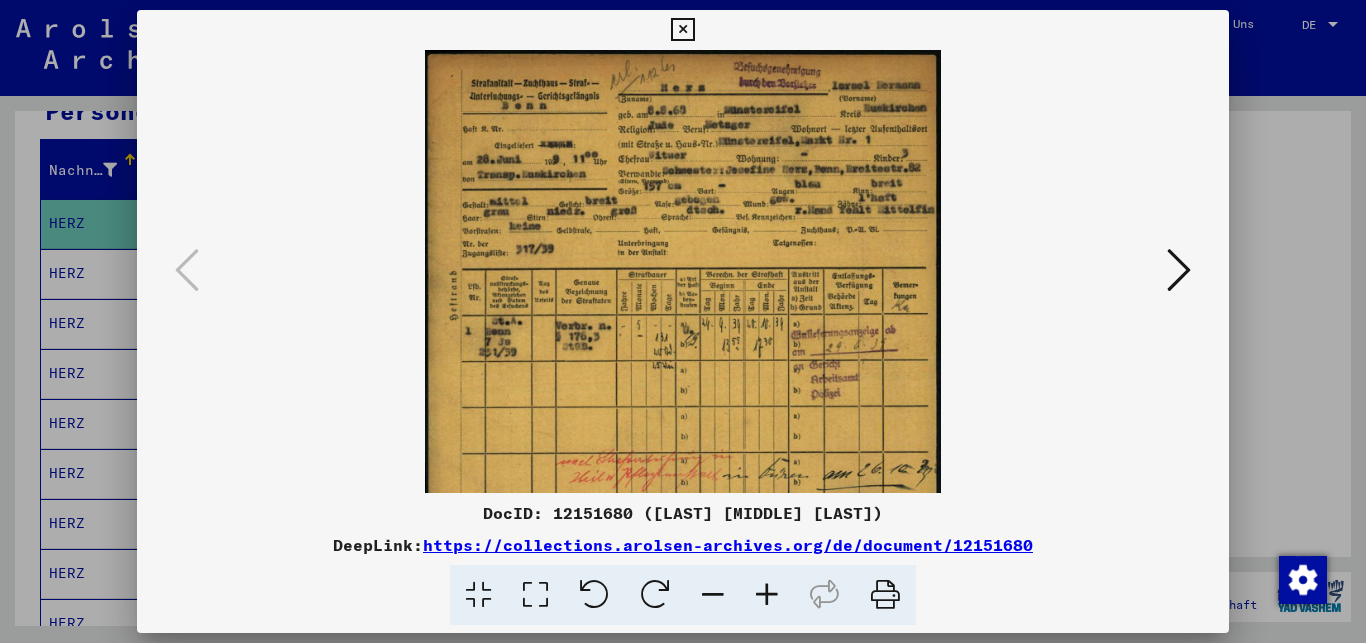 click at bounding box center (767, 595) 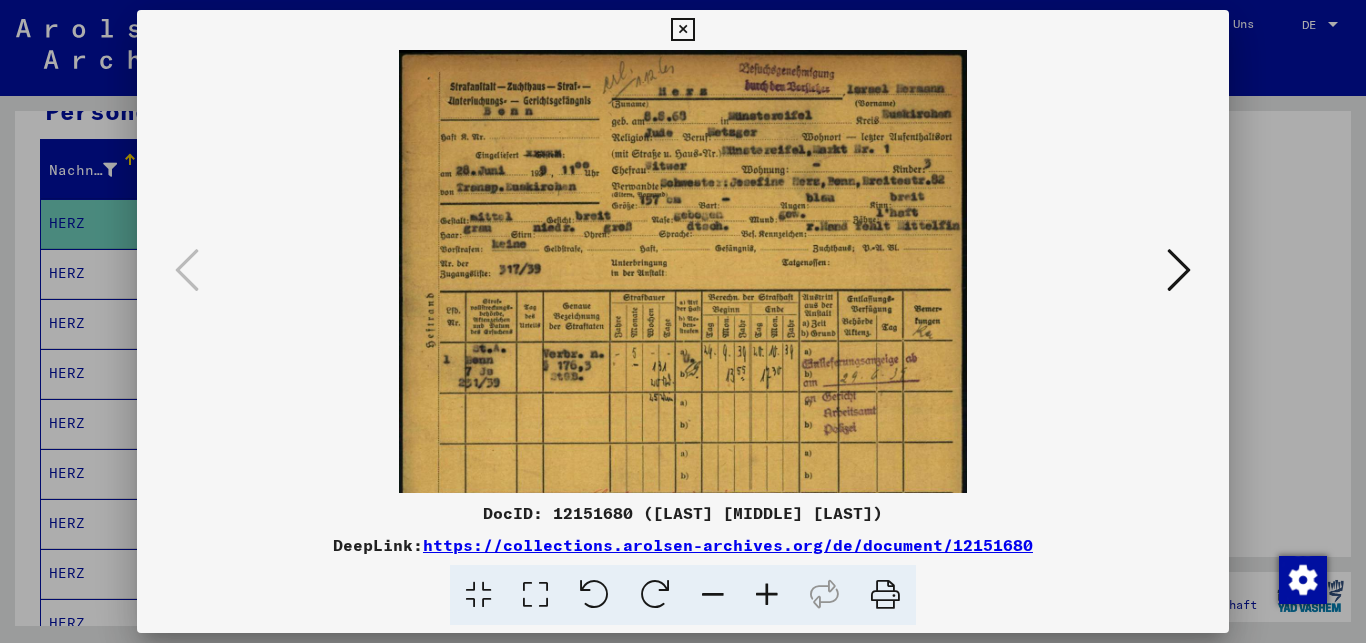 click at bounding box center [767, 595] 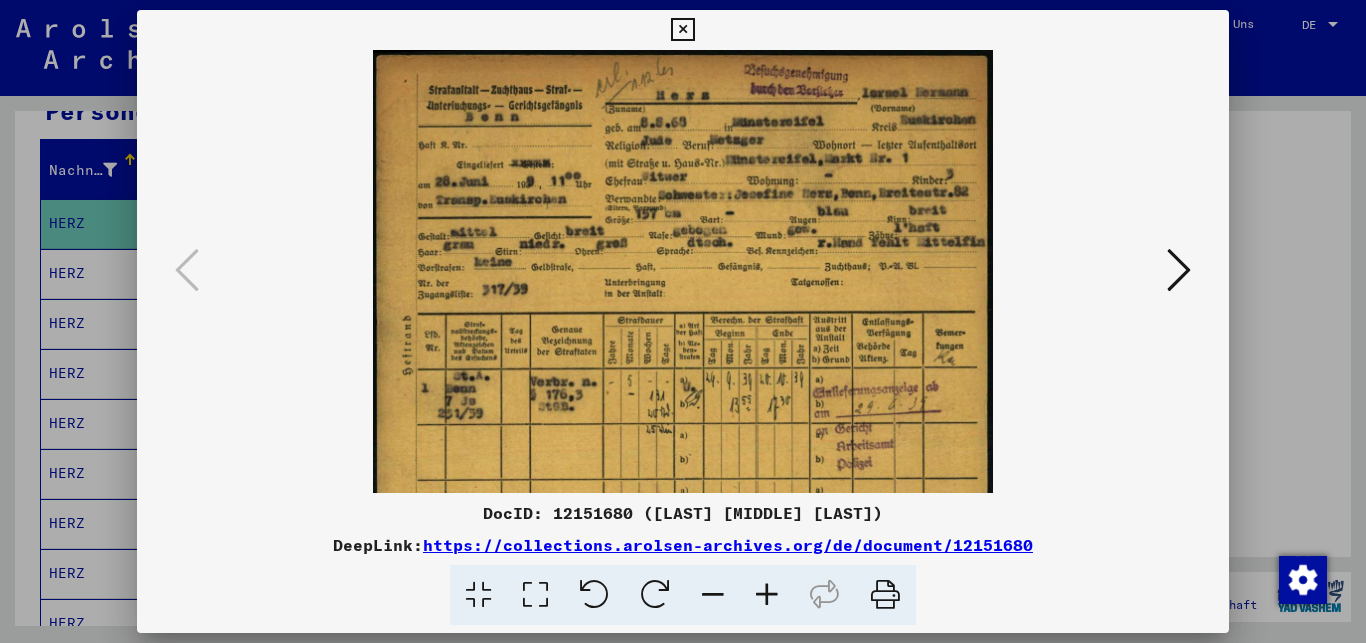 click at bounding box center [767, 595] 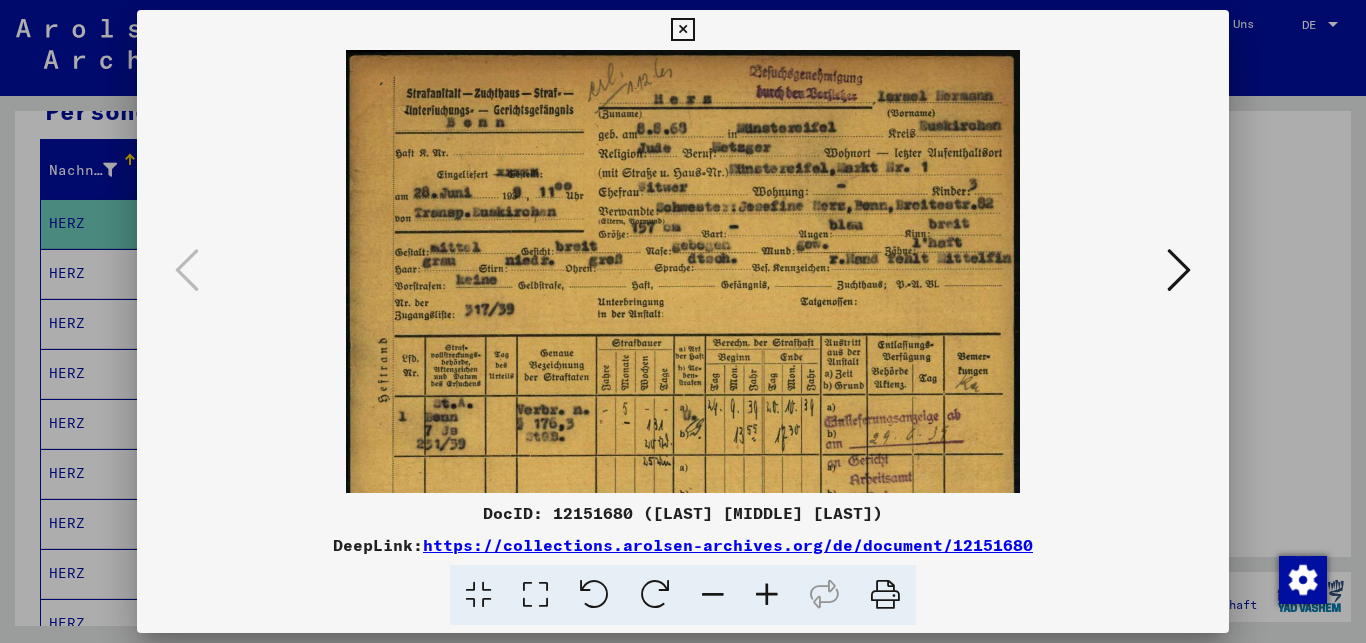 click at bounding box center (767, 595) 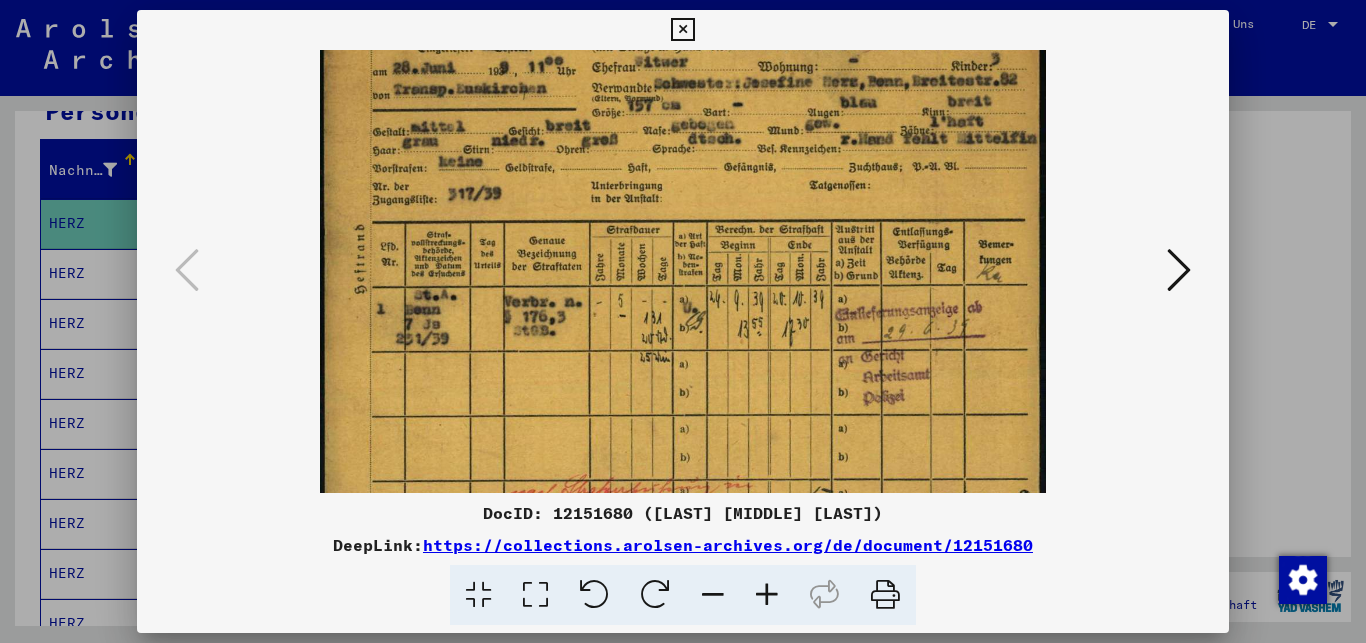 scroll, scrollTop: 161, scrollLeft: 0, axis: vertical 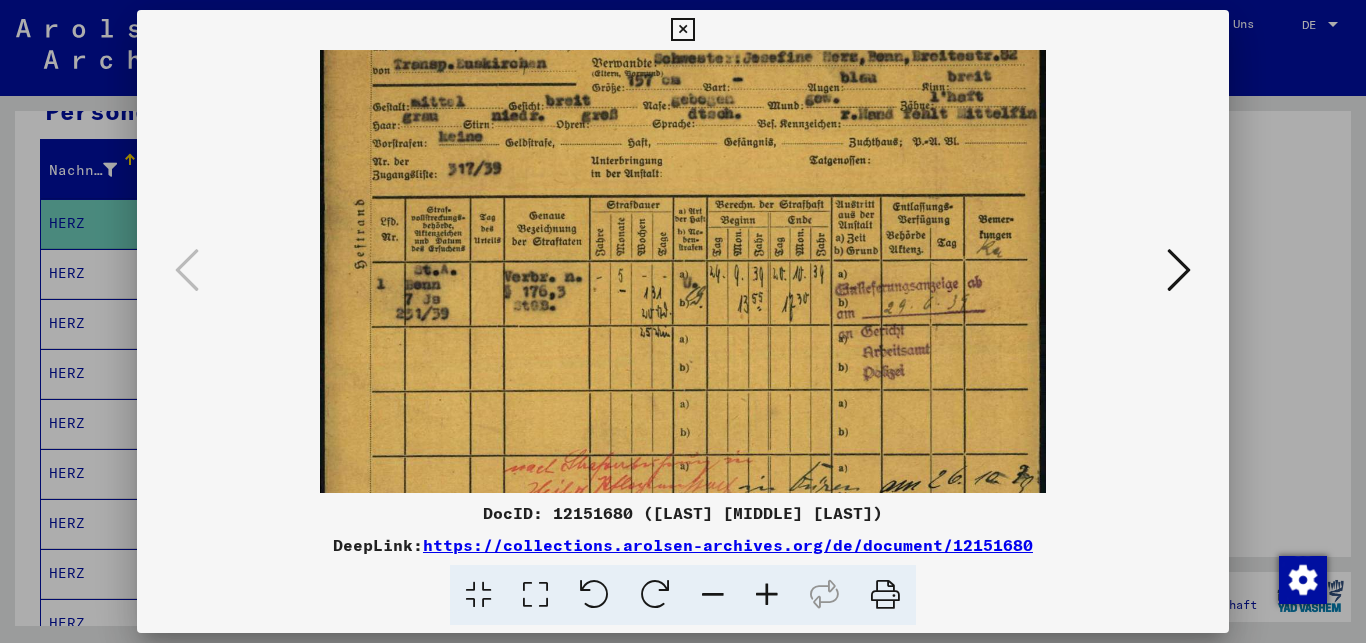 drag, startPoint x: 631, startPoint y: 319, endPoint x: 650, endPoint y: 159, distance: 161.12418 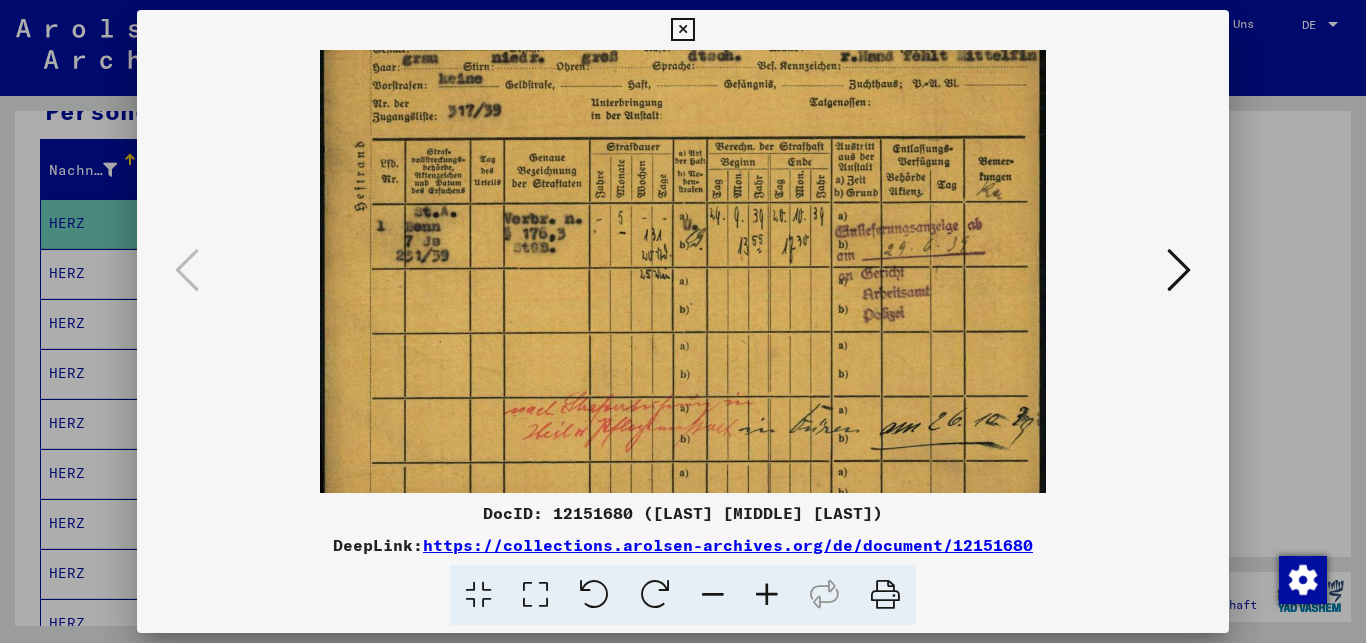 scroll, scrollTop: 250, scrollLeft: 0, axis: vertical 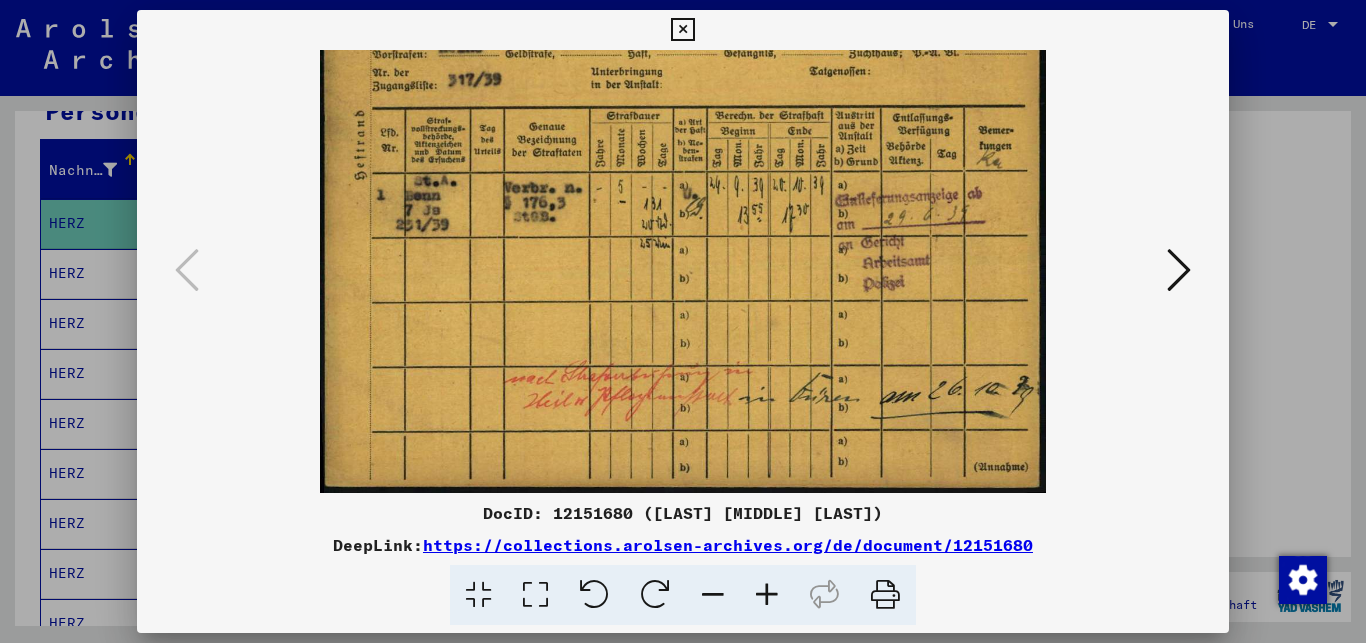 drag, startPoint x: 710, startPoint y: 368, endPoint x: 727, endPoint y: 205, distance: 163.88411 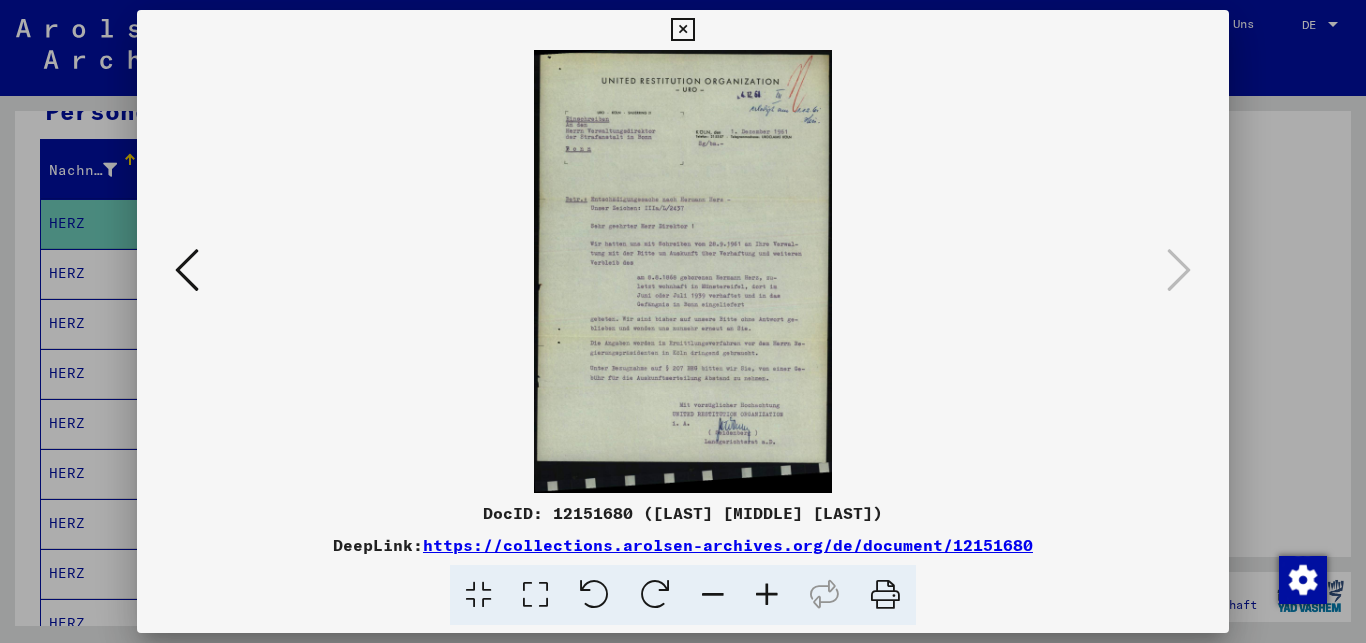 click at bounding box center [767, 595] 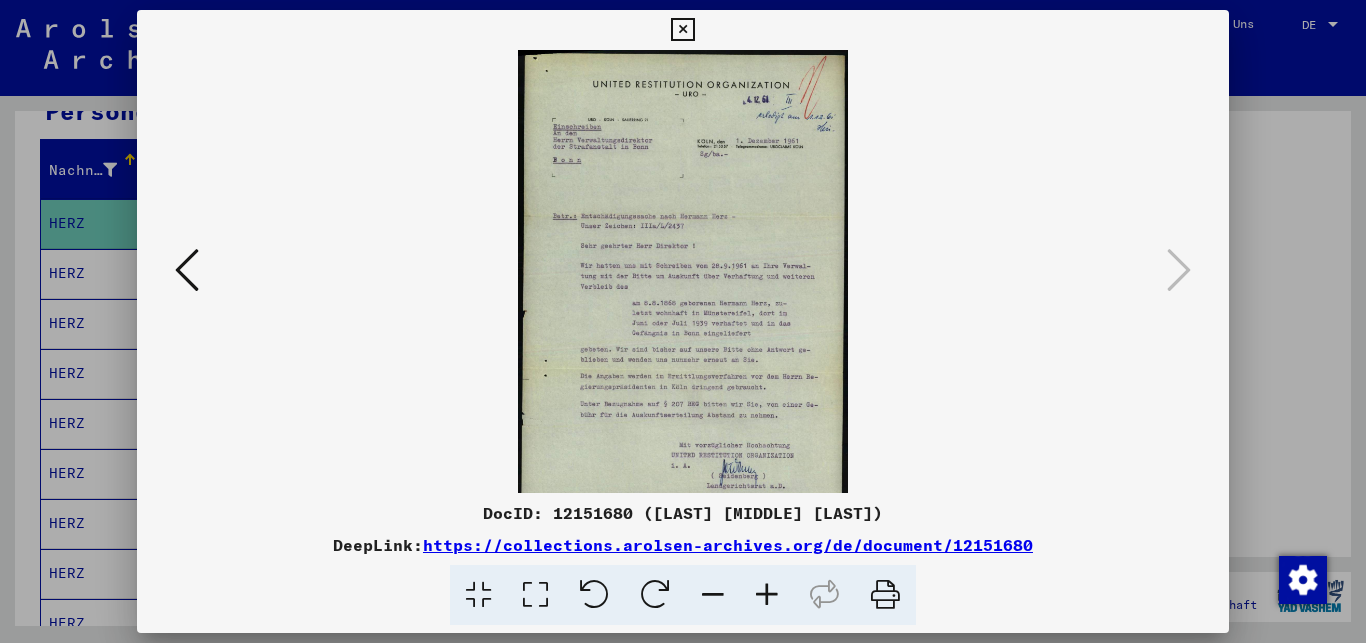 click at bounding box center [767, 595] 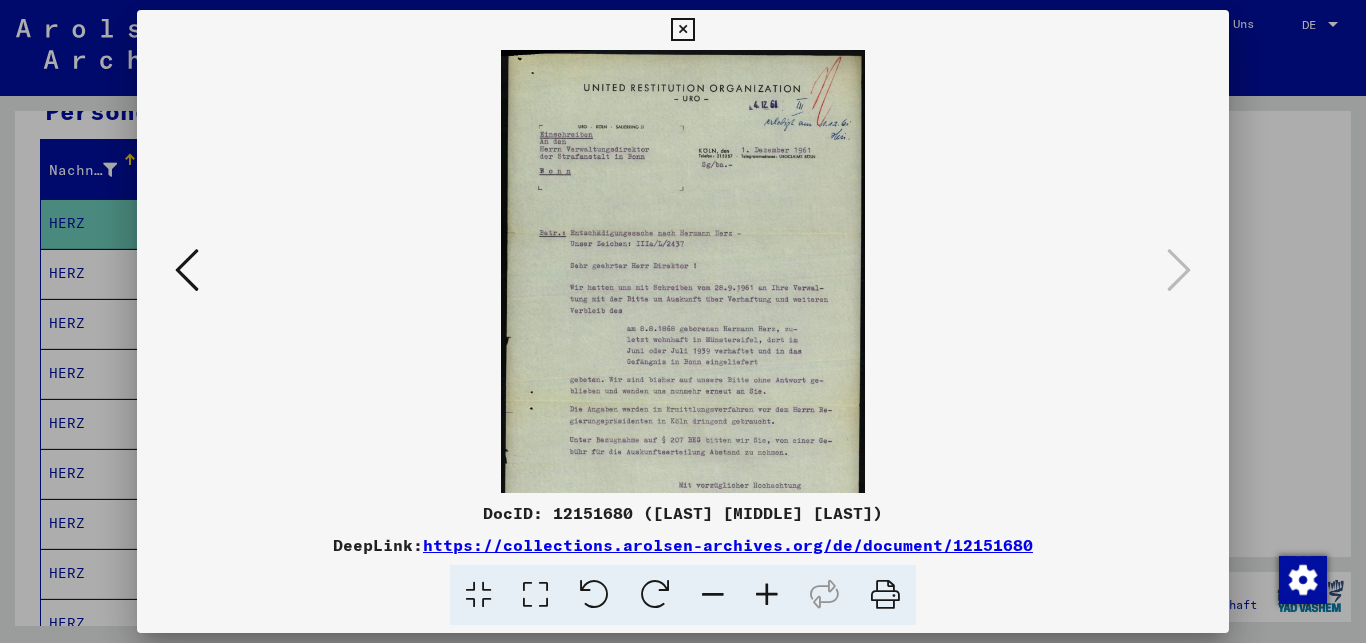 click at bounding box center [767, 595] 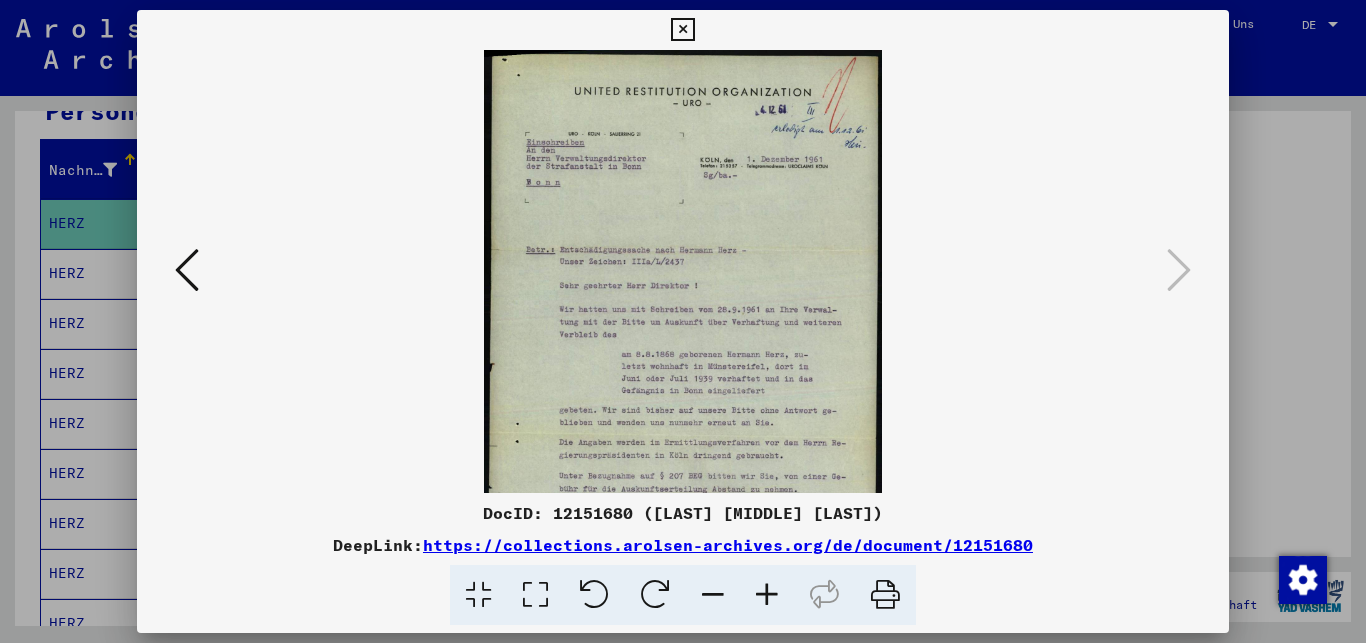 click at bounding box center (767, 595) 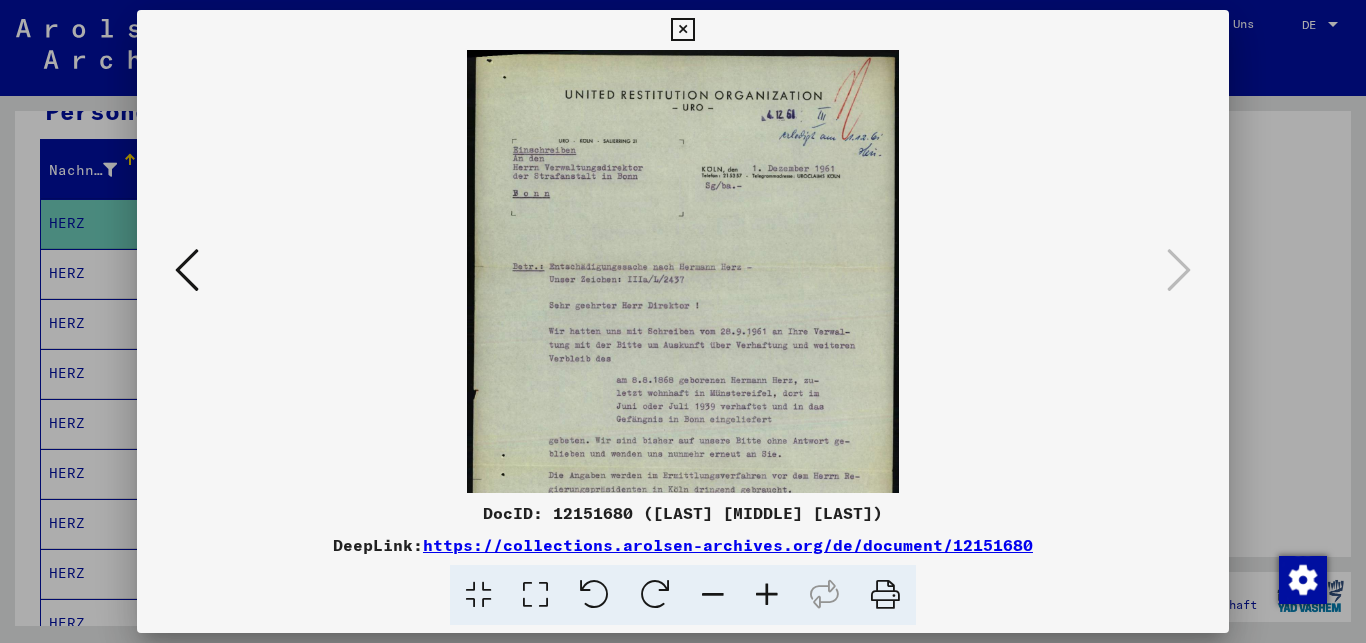 click at bounding box center (767, 595) 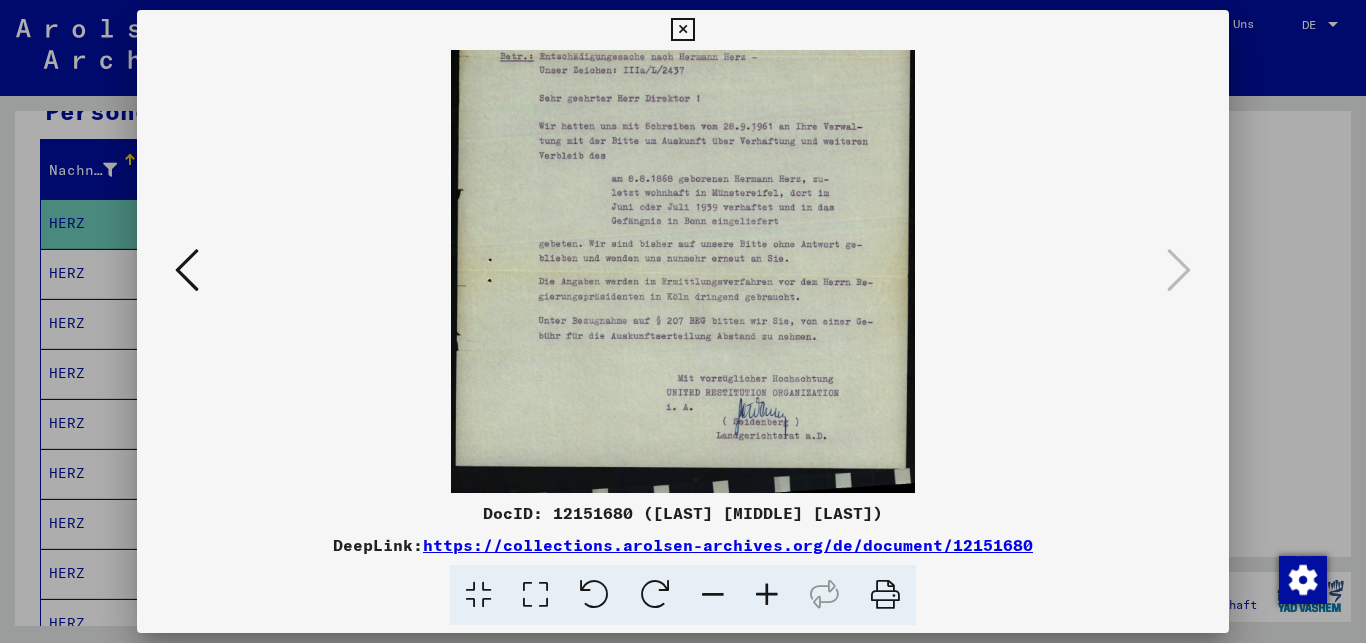scroll, scrollTop: 233, scrollLeft: 0, axis: vertical 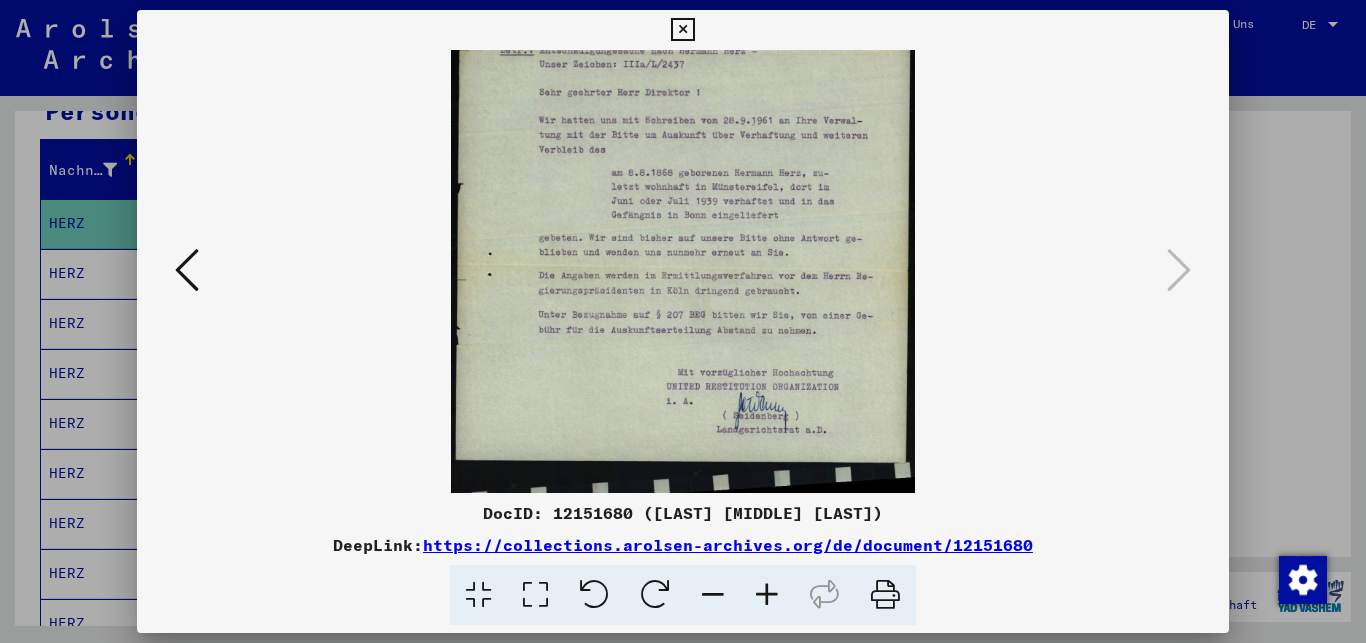 drag, startPoint x: 708, startPoint y: 421, endPoint x: 710, endPoint y: 188, distance: 233.00859 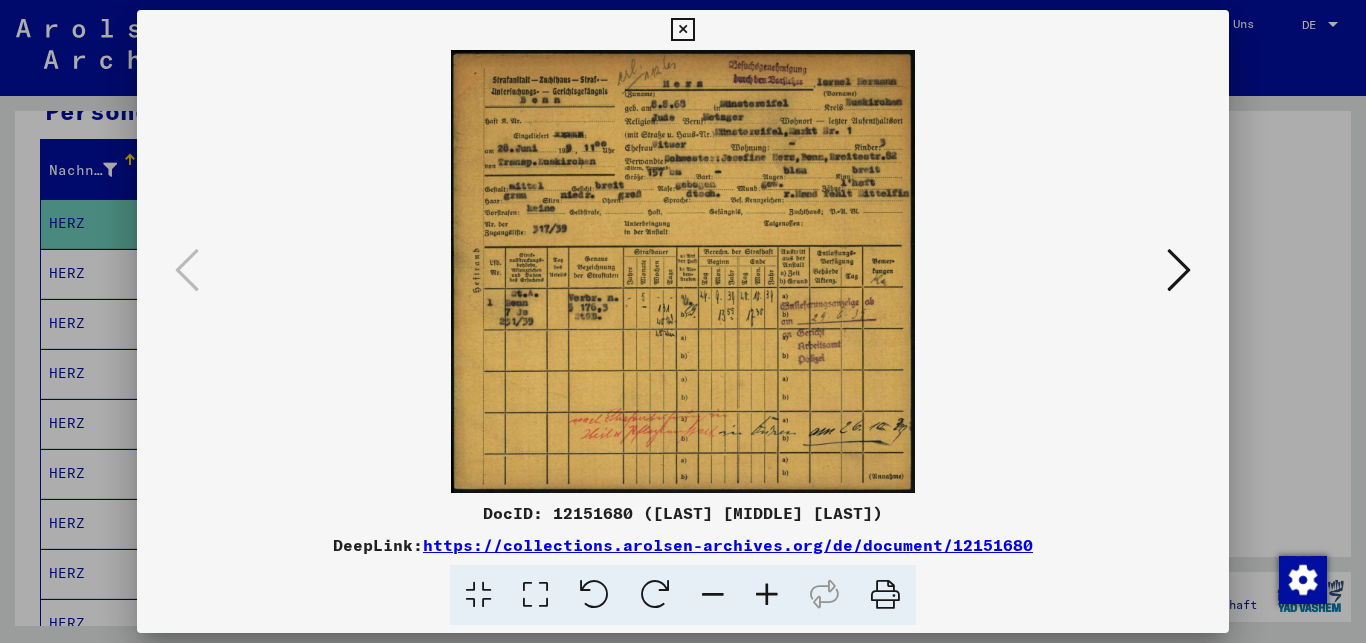 scroll, scrollTop: 0, scrollLeft: 0, axis: both 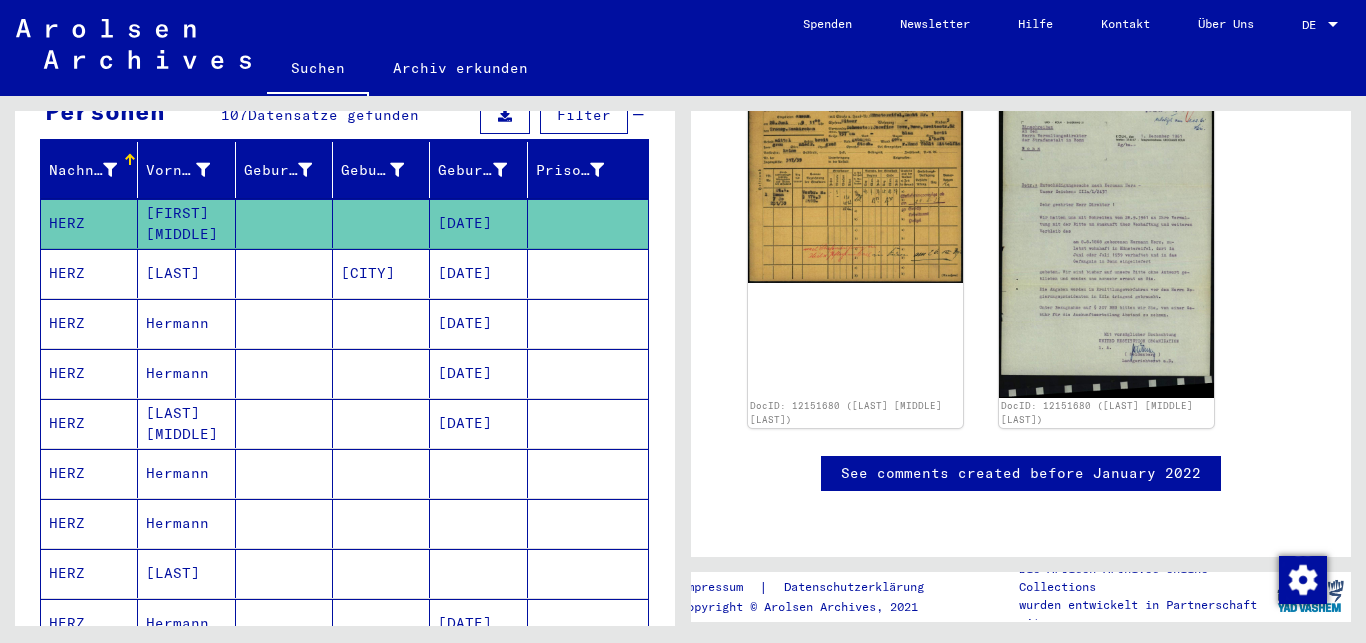 click on "HERZ" at bounding box center [89, 523] 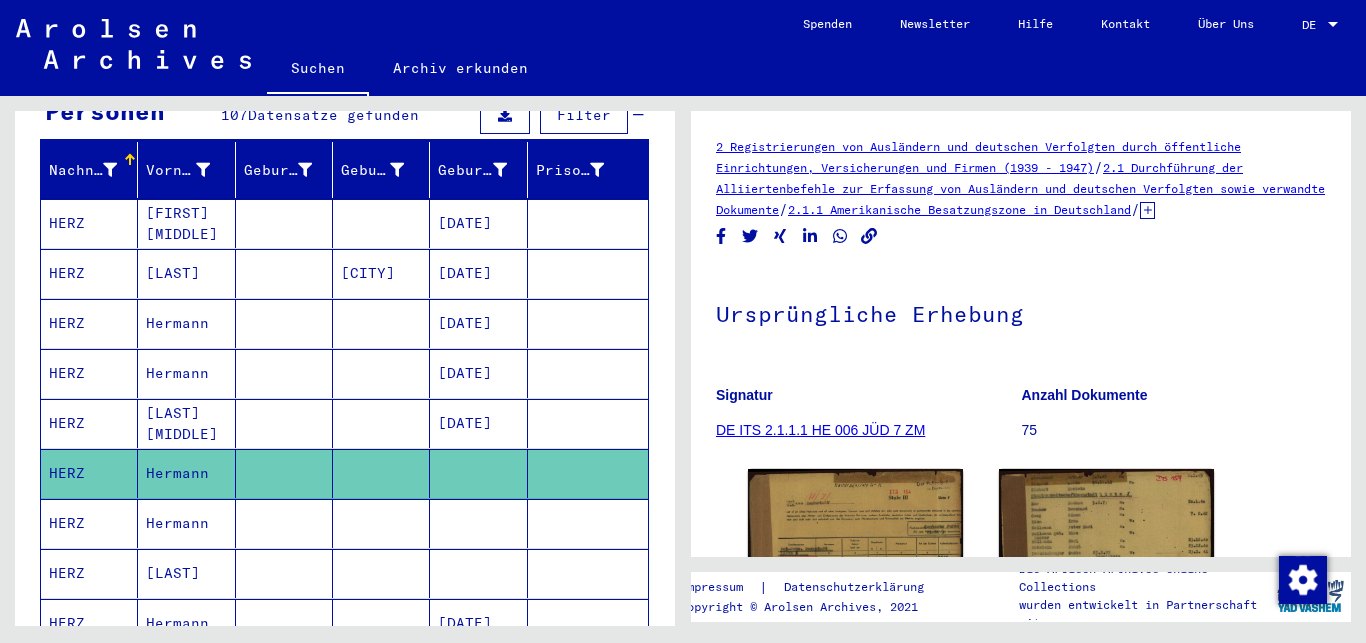 click on "HERZ" at bounding box center [89, 573] 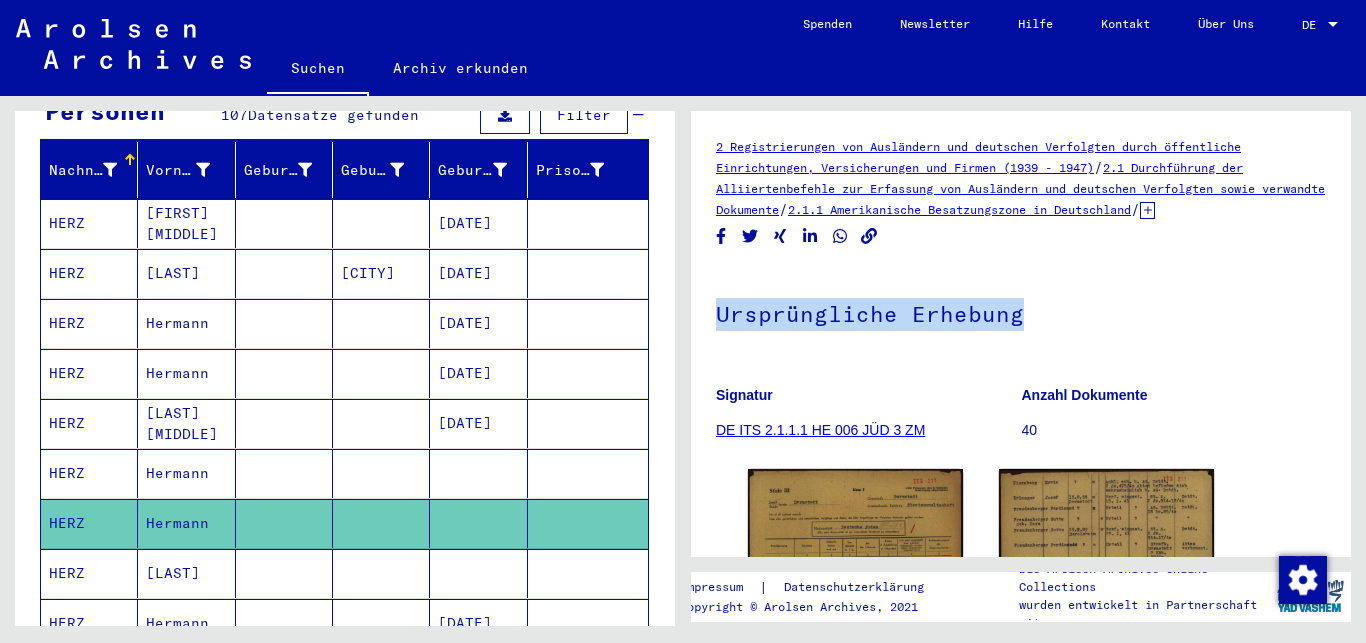 drag, startPoint x: 1356, startPoint y: 242, endPoint x: 1350, endPoint y: 307, distance: 65.27634 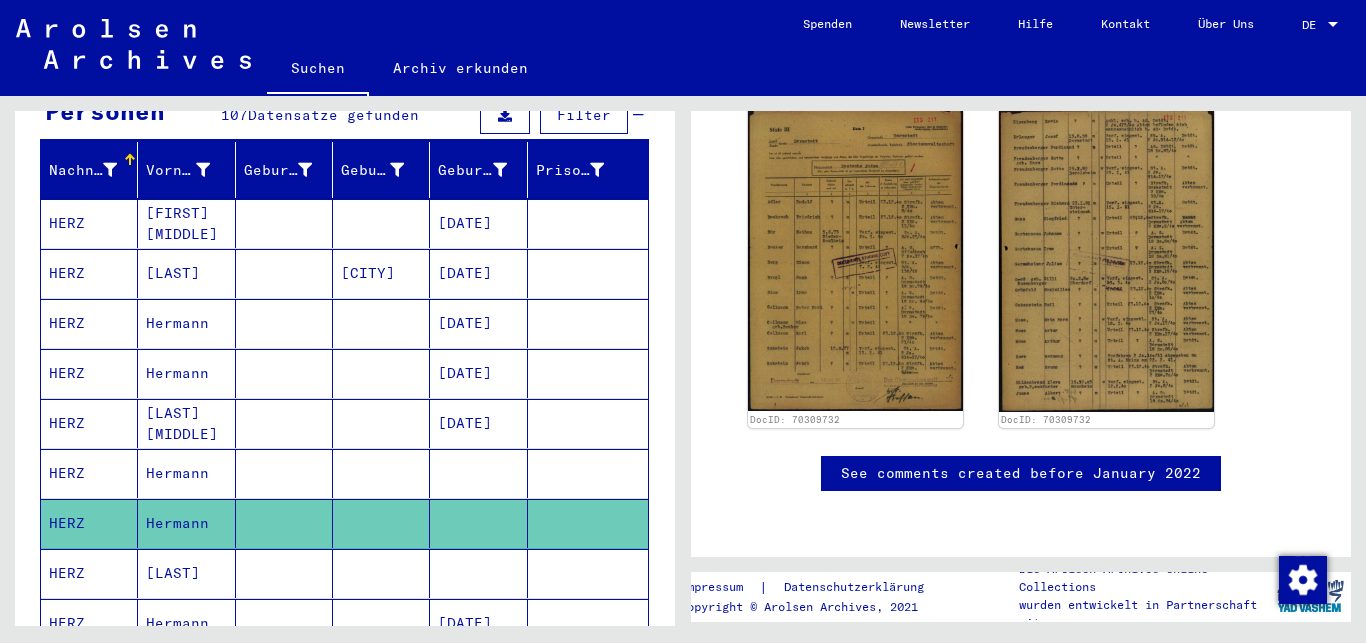 scroll, scrollTop: 401, scrollLeft: 0, axis: vertical 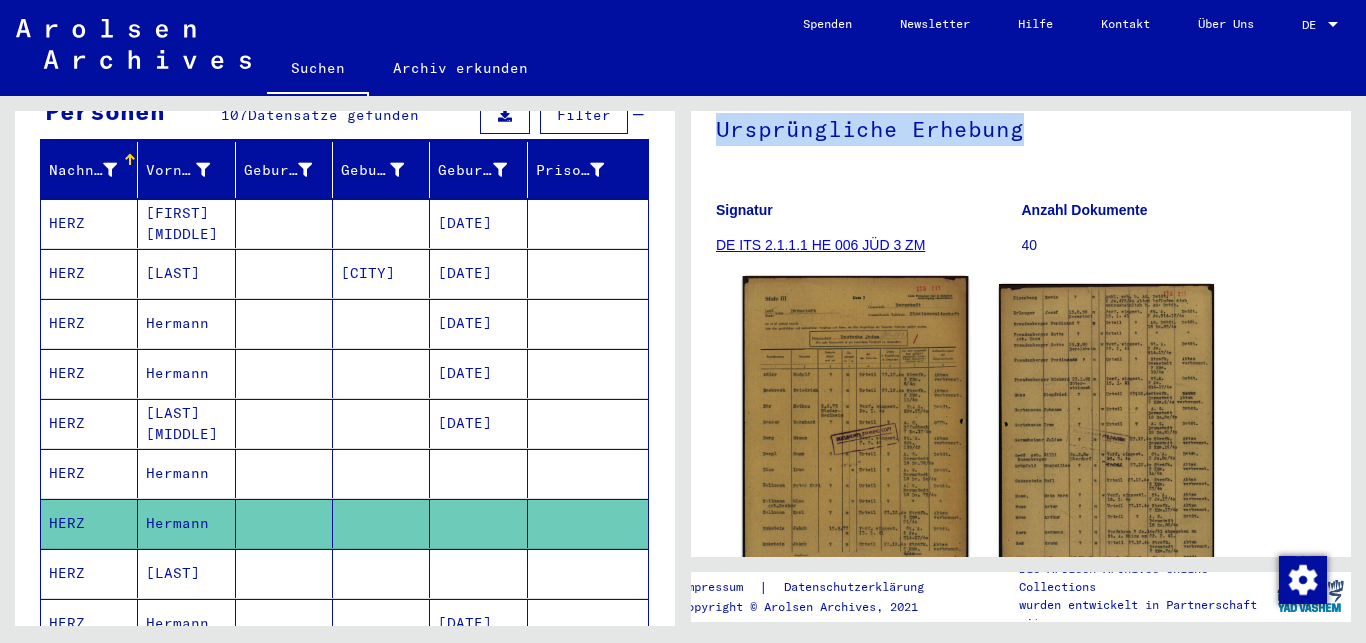 click 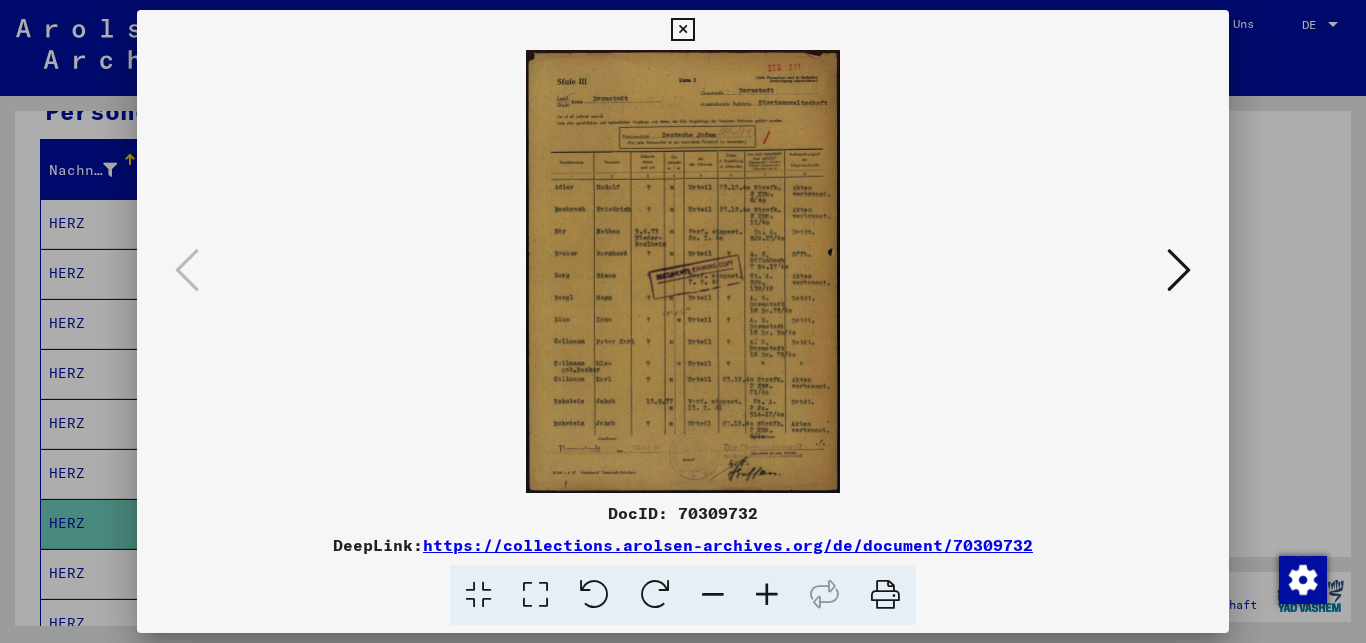 click at bounding box center (682, 30) 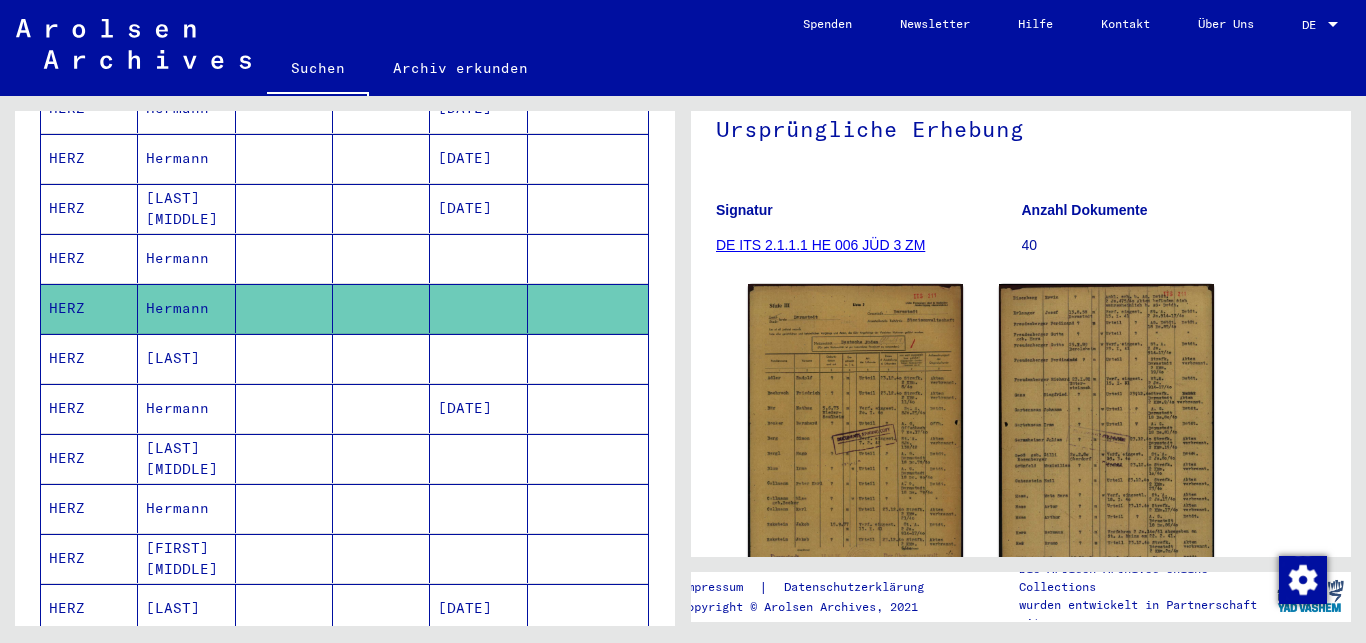 scroll, scrollTop: 443, scrollLeft: 0, axis: vertical 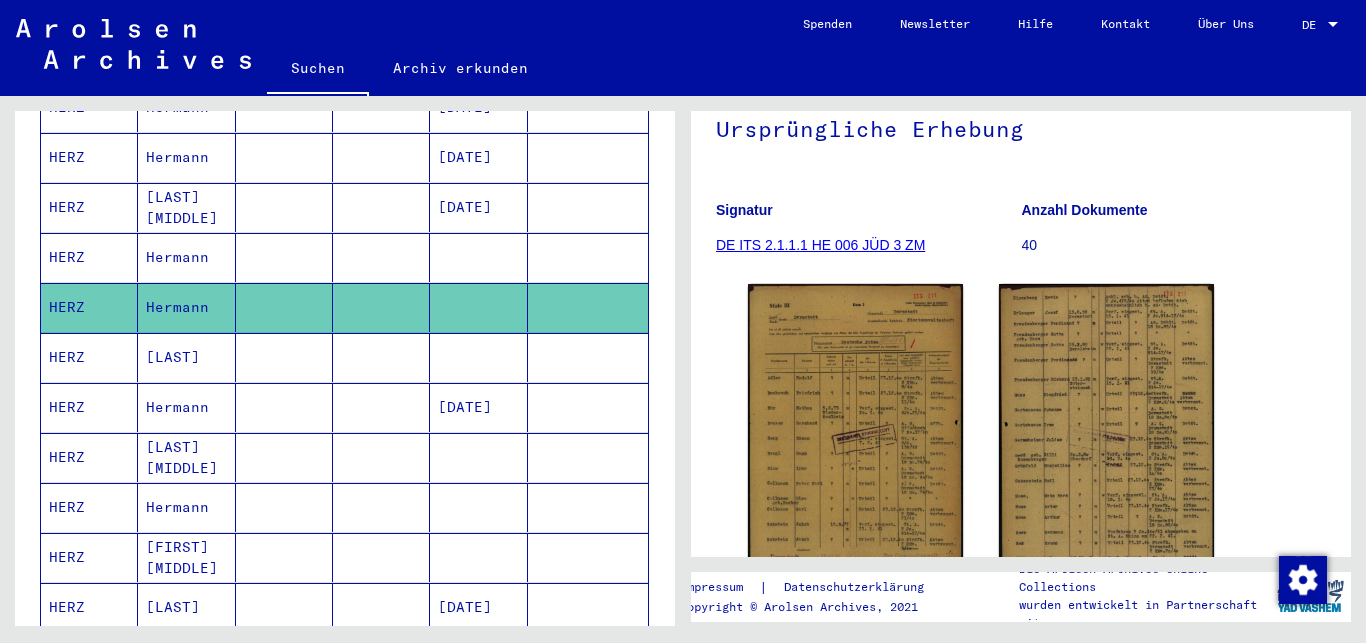 click on "HERZ" at bounding box center (89, 407) 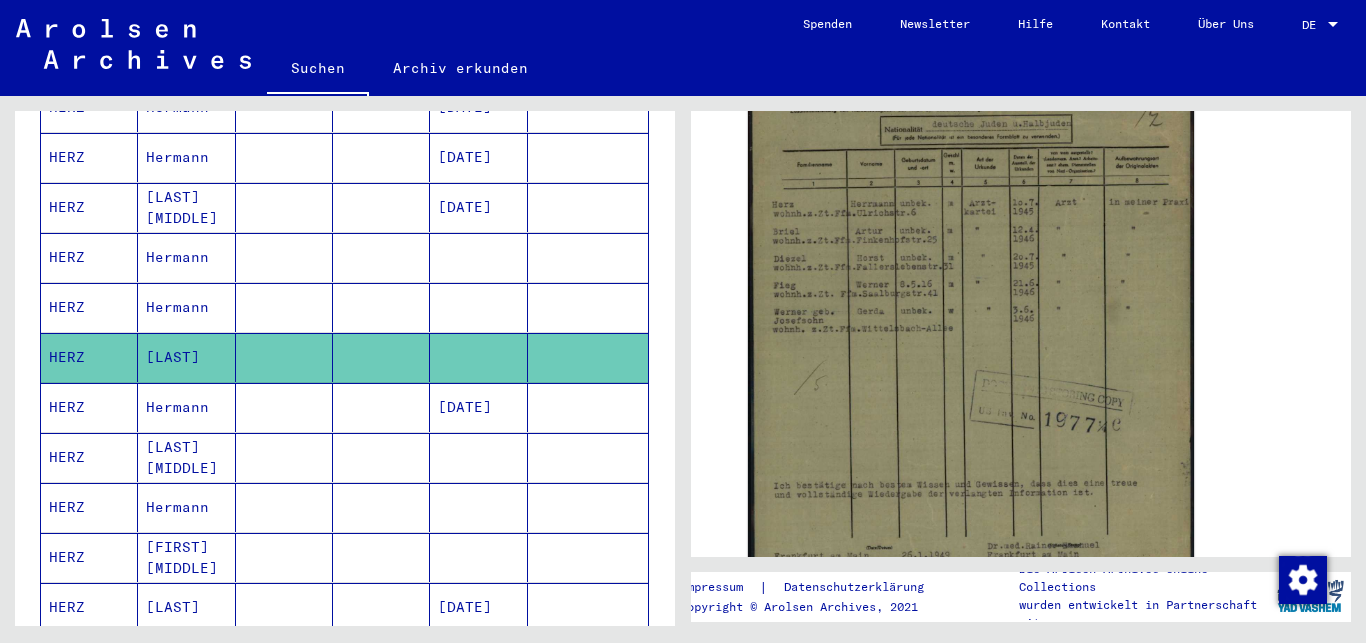 scroll, scrollTop: 531, scrollLeft: 0, axis: vertical 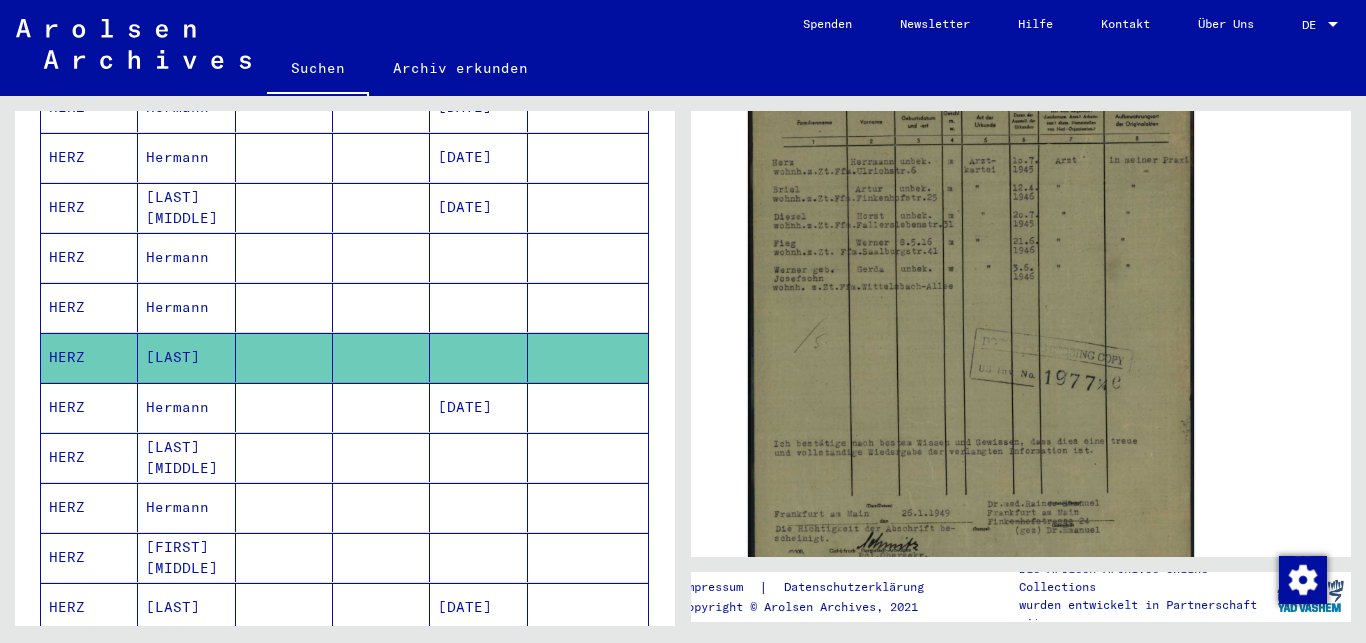 click on "HERZ" at bounding box center [89, 557] 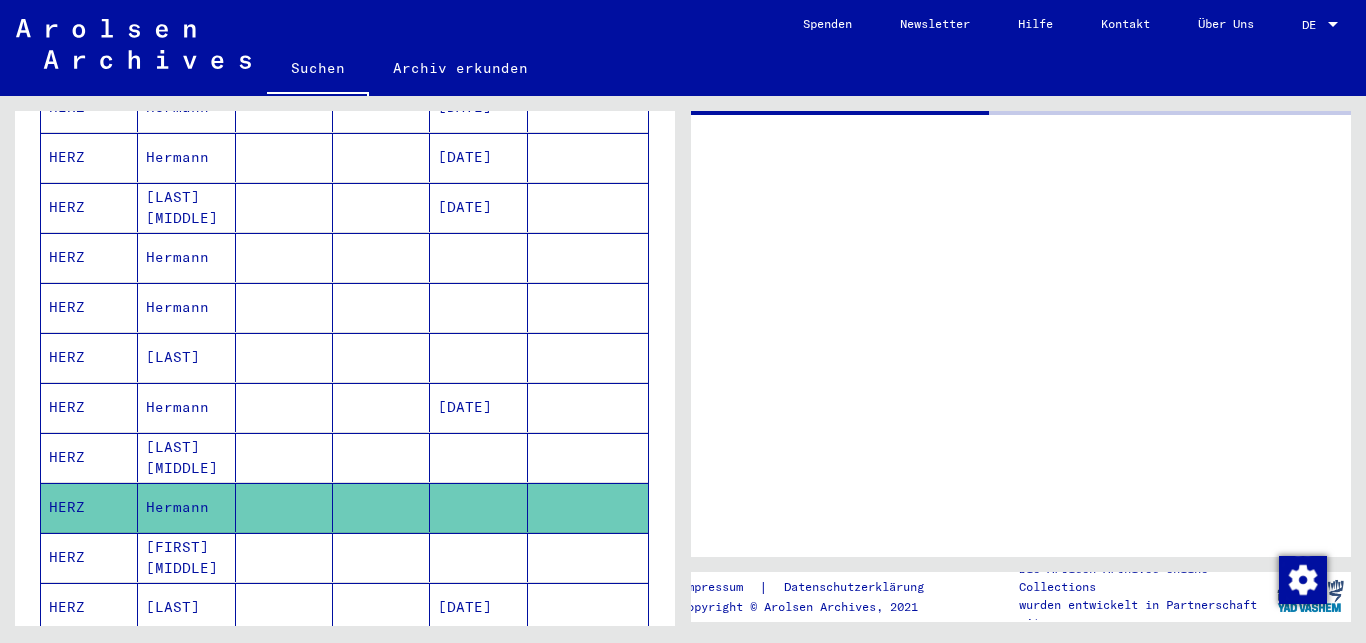 scroll, scrollTop: 0, scrollLeft: 0, axis: both 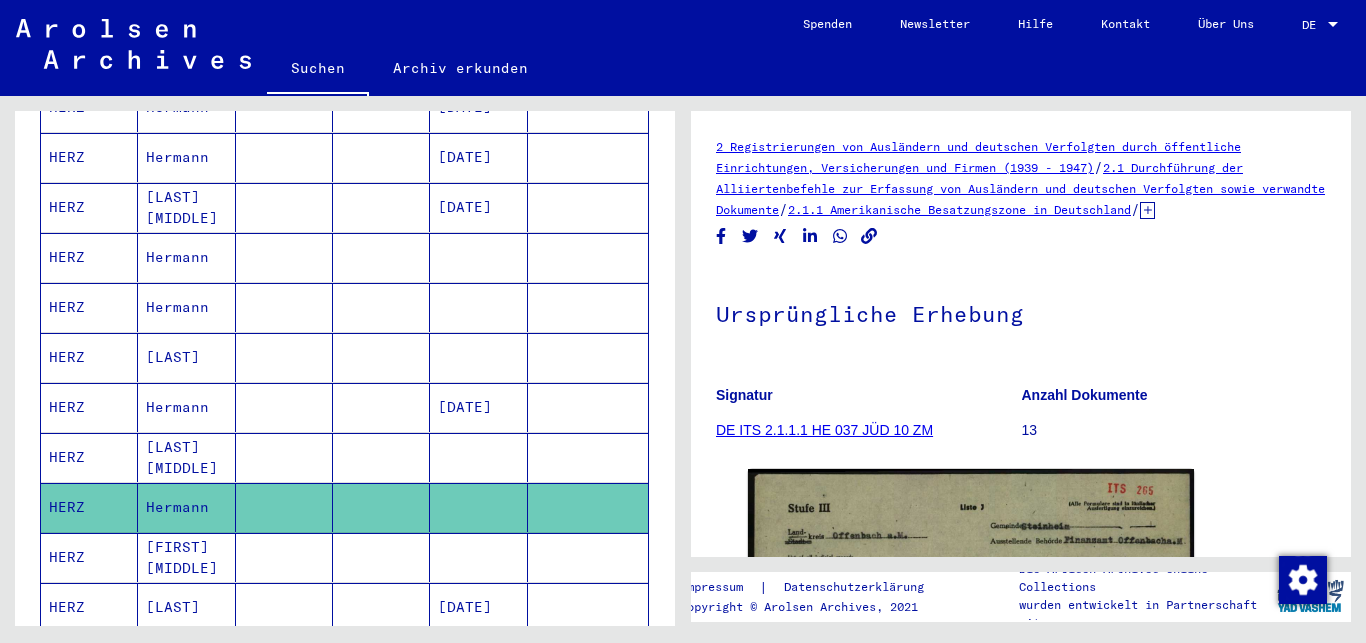 click 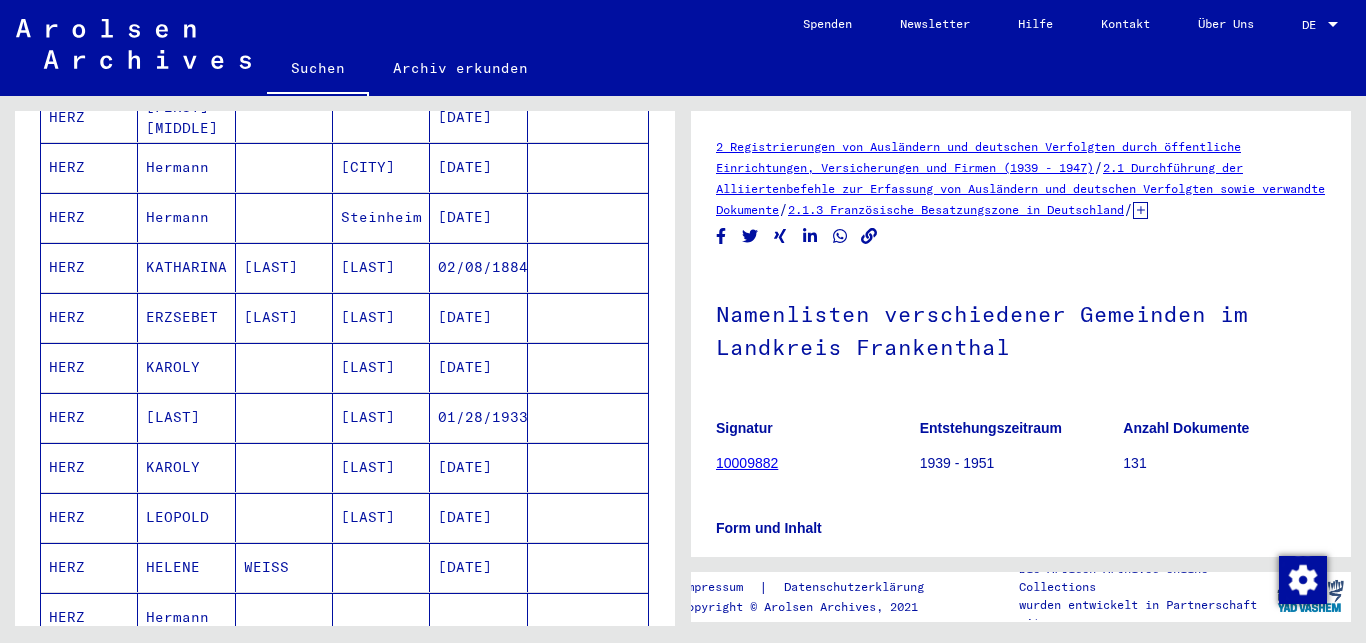 scroll, scrollTop: 1091, scrollLeft: 0, axis: vertical 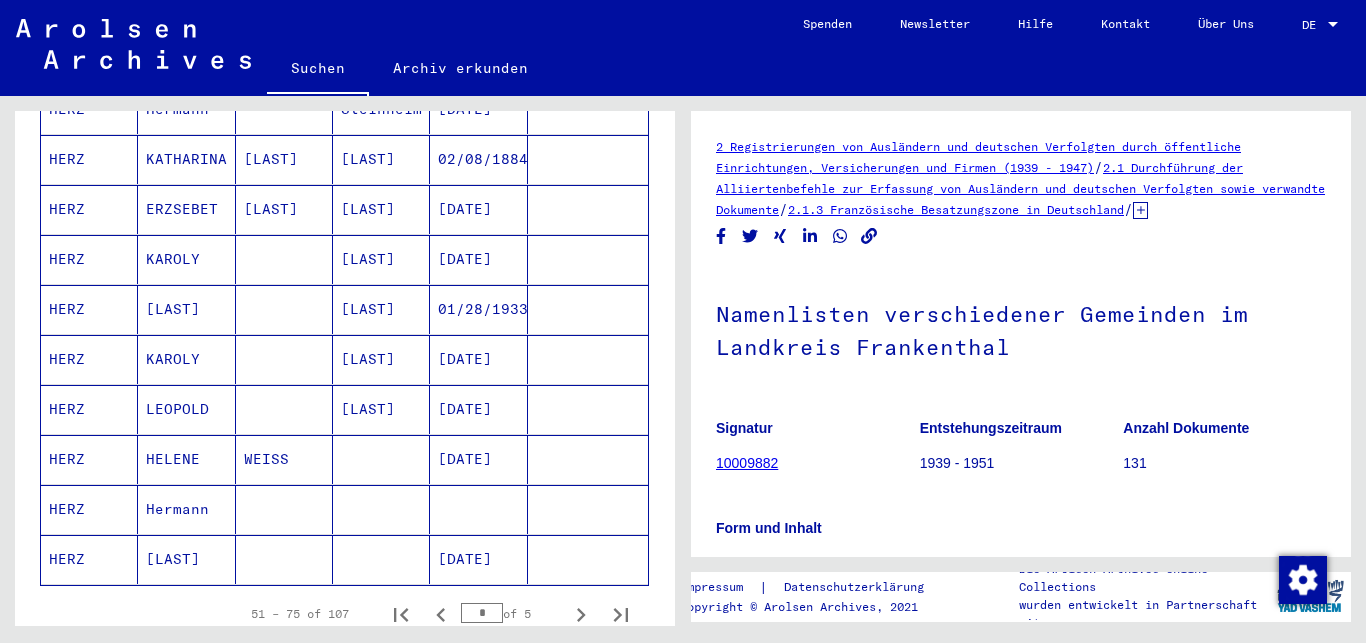 click on "HERZ" at bounding box center (89, 559) 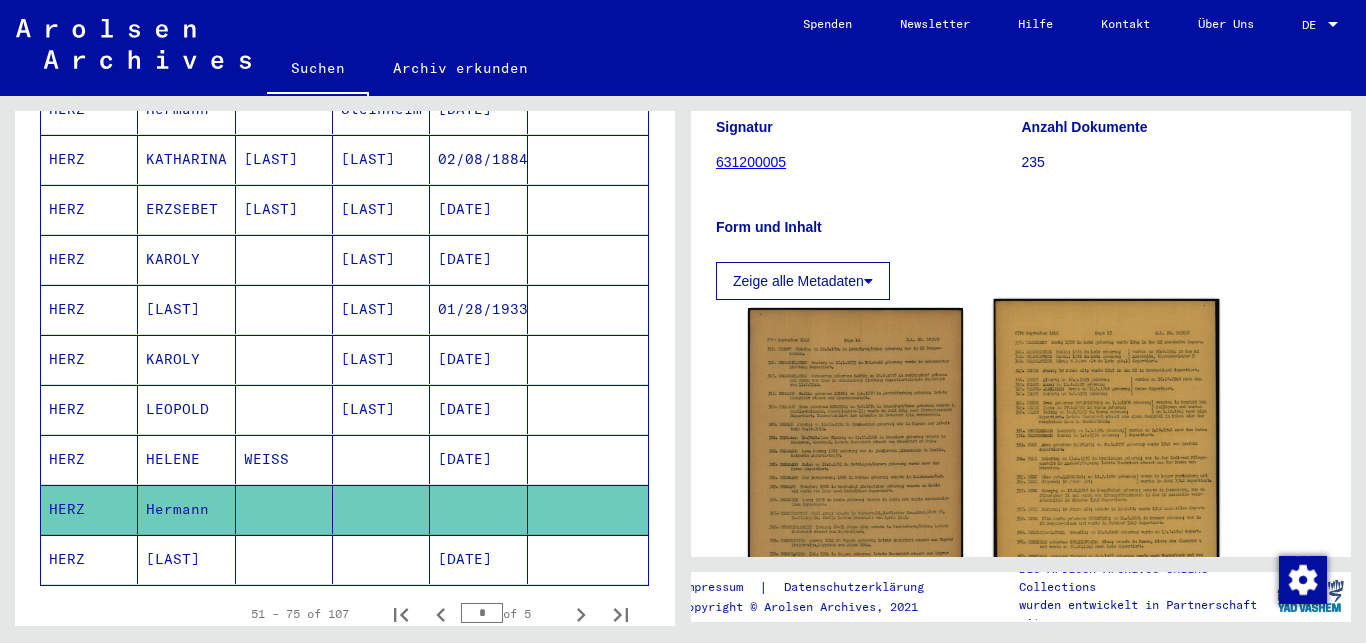scroll, scrollTop: 108, scrollLeft: 0, axis: vertical 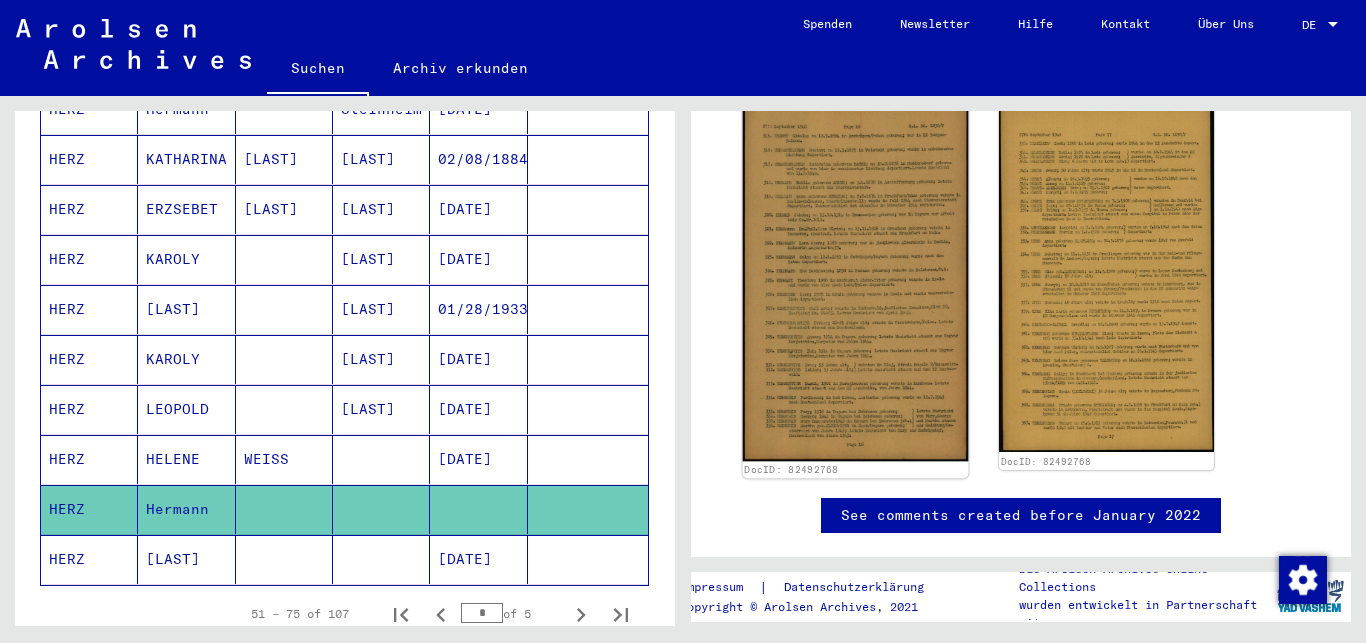 click 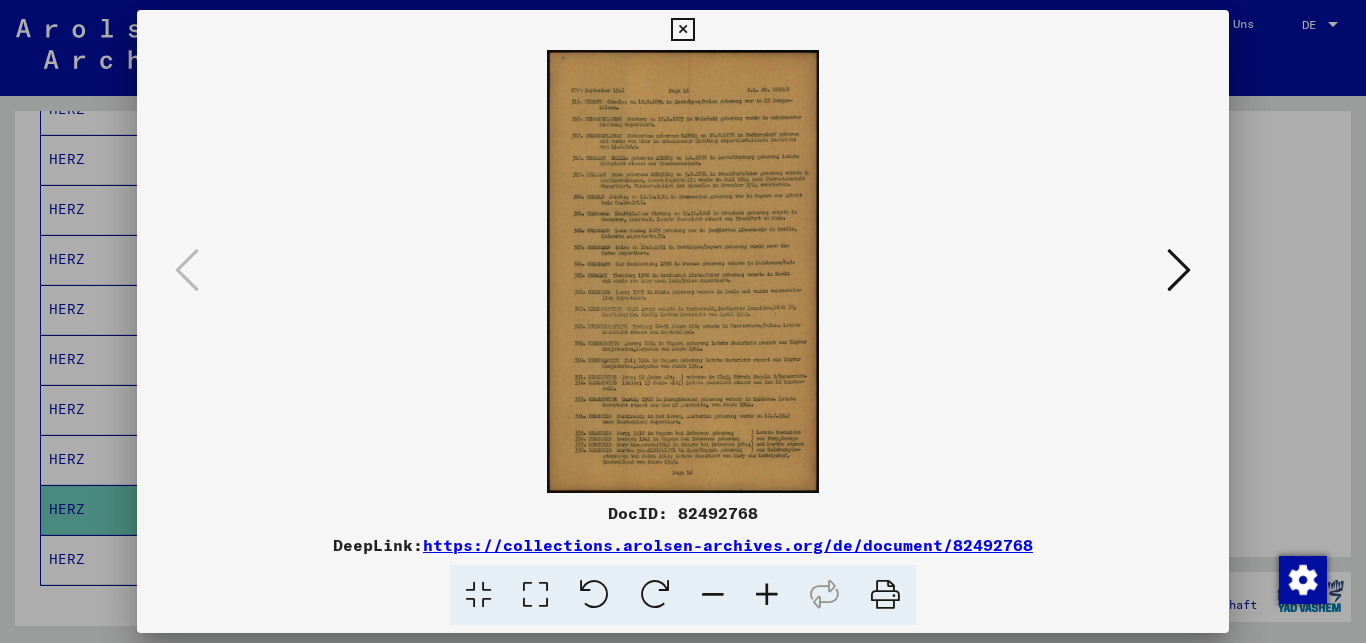 click at bounding box center [767, 595] 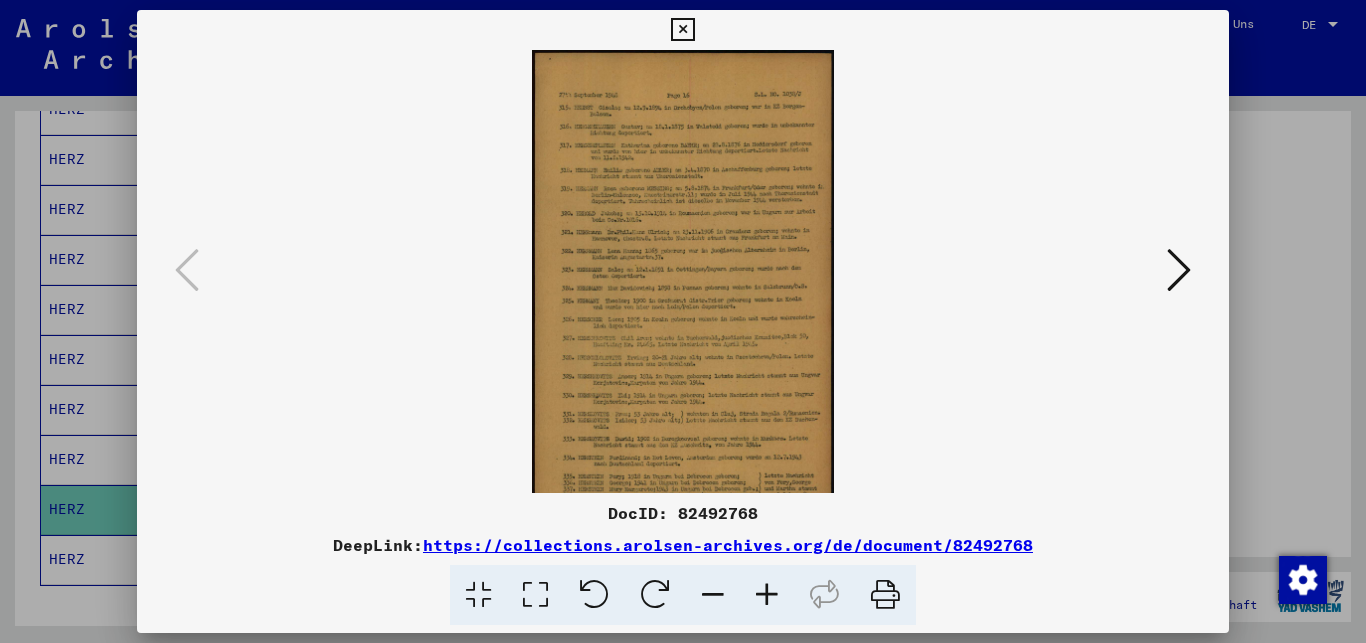 click at bounding box center [767, 595] 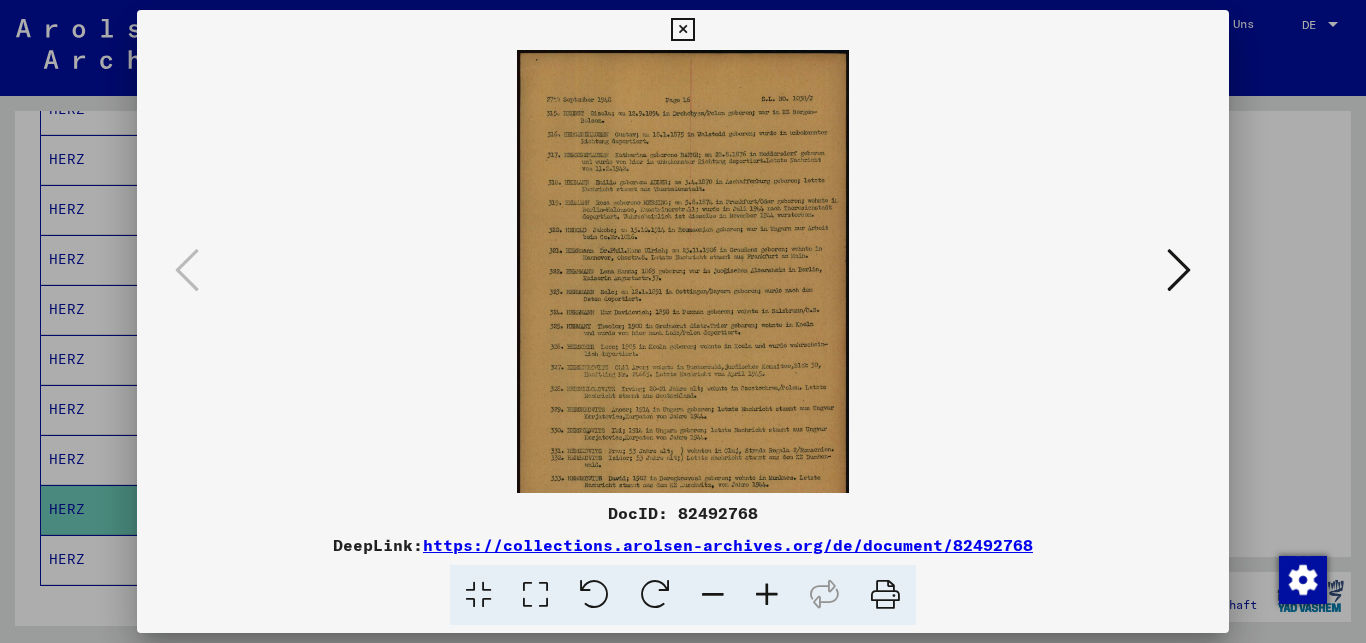 click at bounding box center [767, 595] 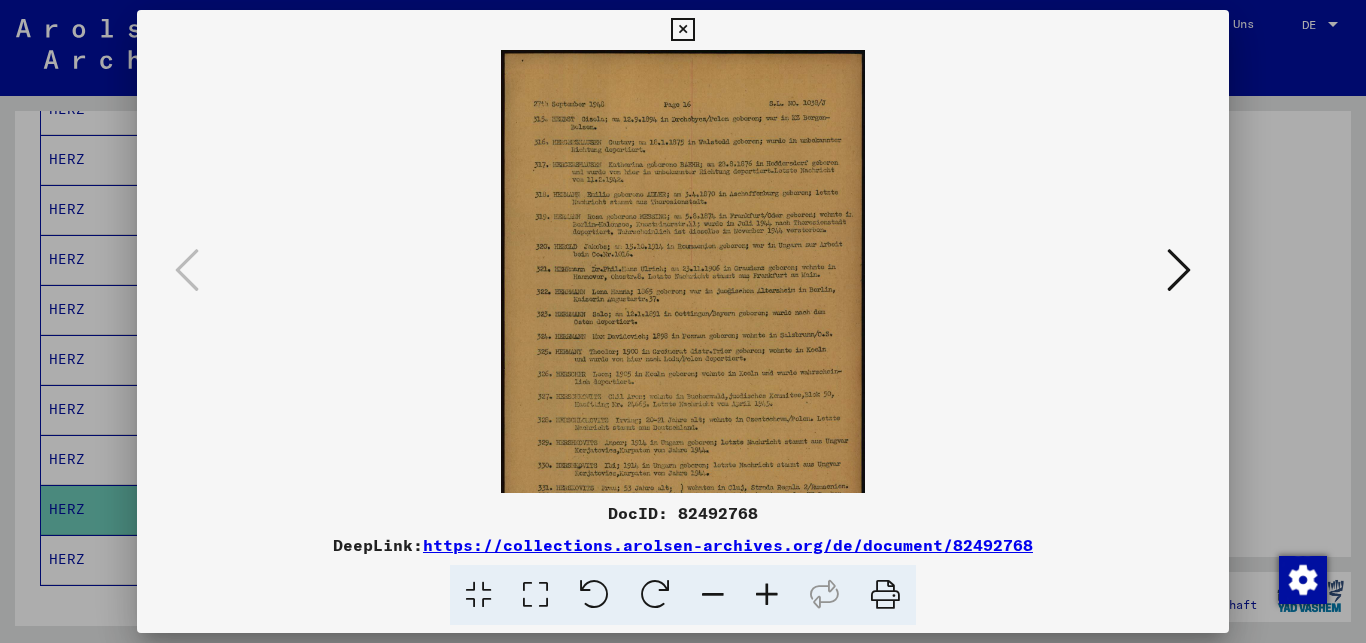 click at bounding box center [767, 595] 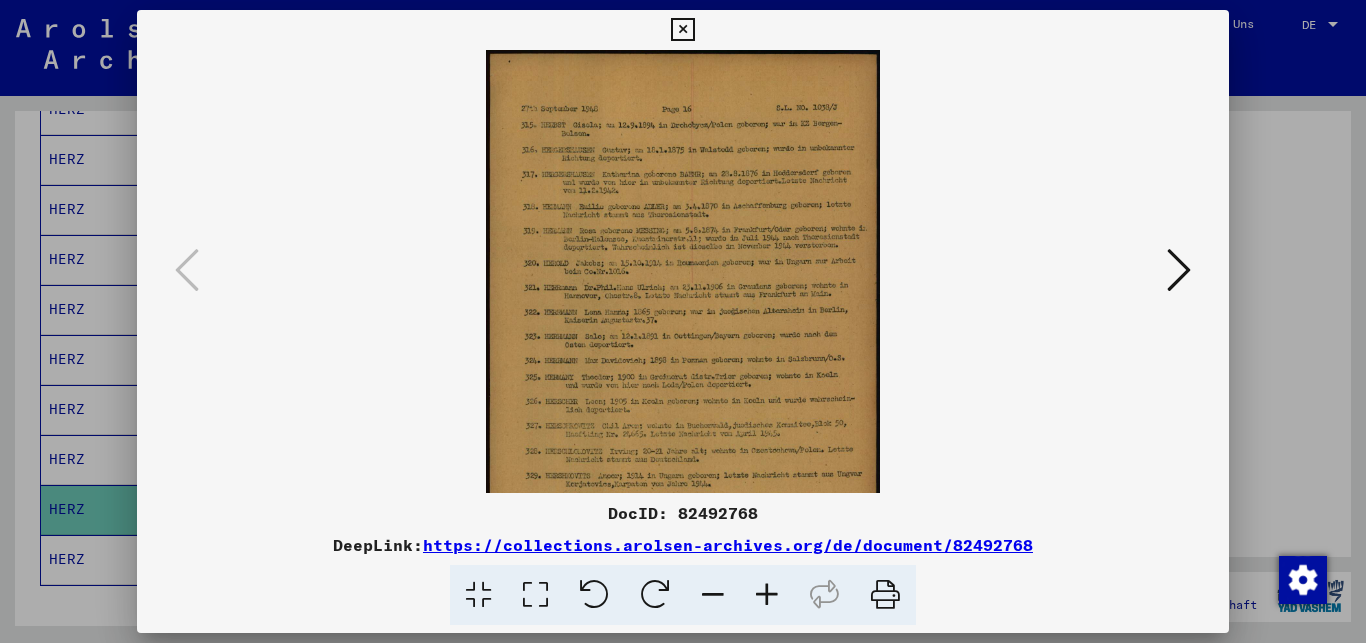 click at bounding box center (767, 595) 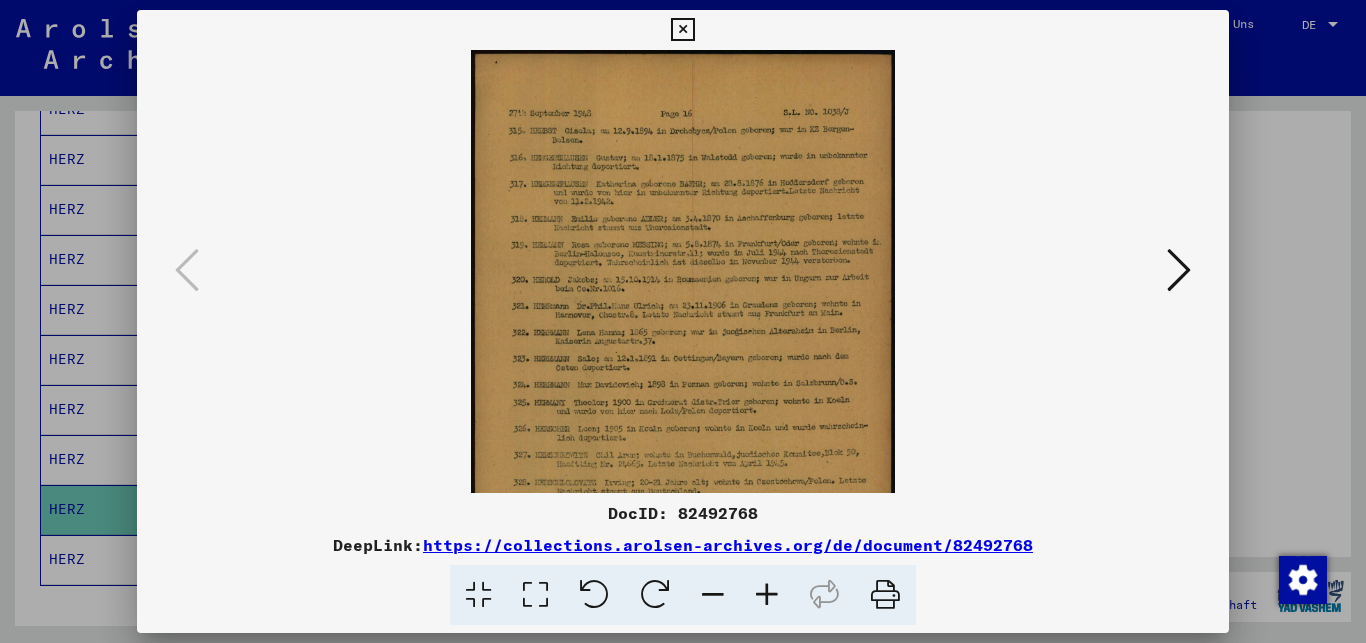 click at bounding box center [767, 595] 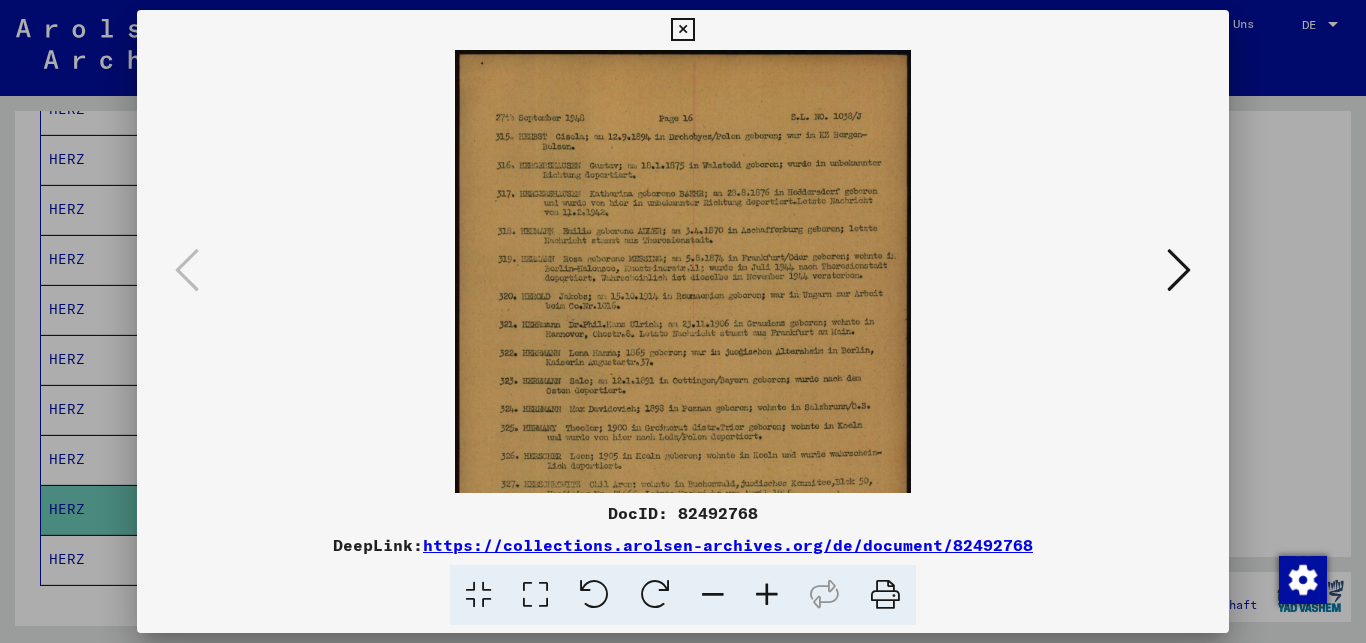 click at bounding box center (767, 595) 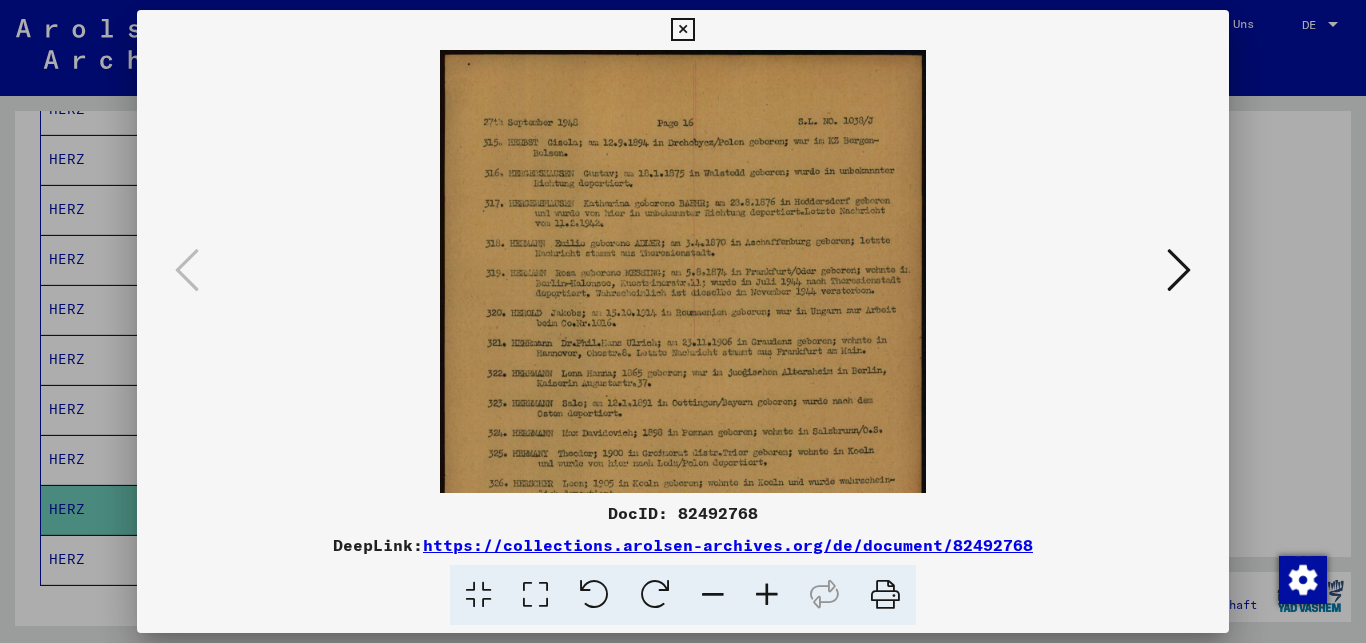 click at bounding box center (682, 30) 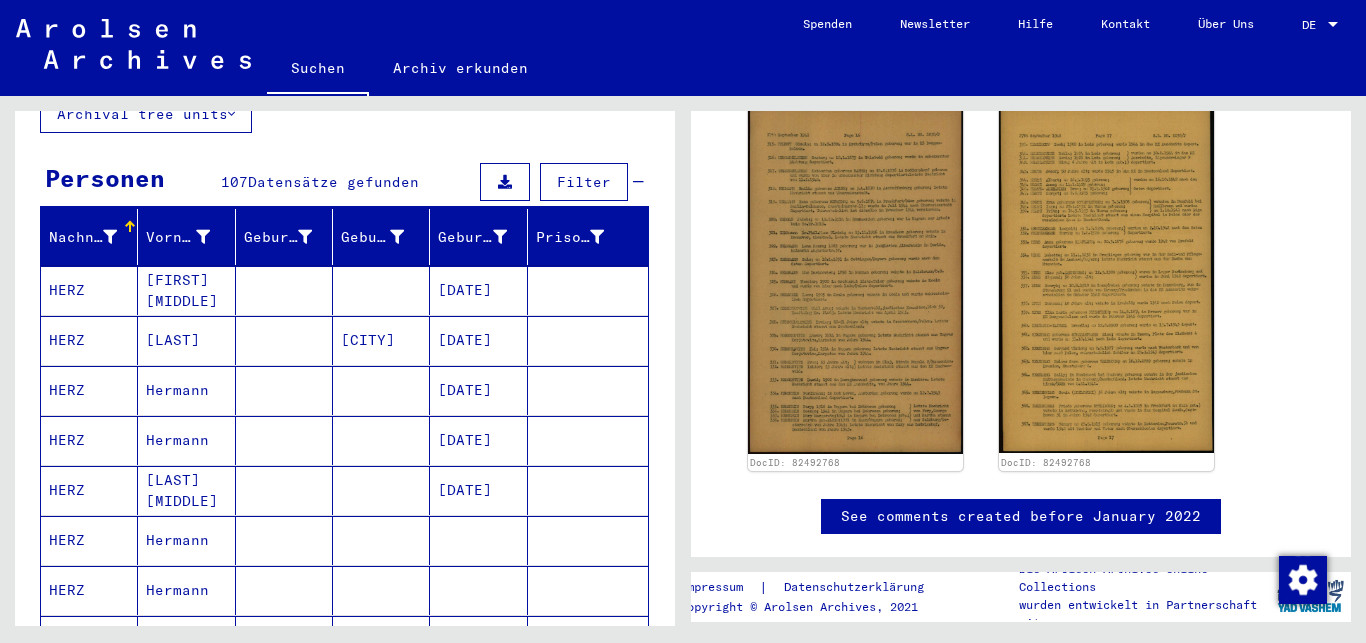 scroll, scrollTop: 119, scrollLeft: 0, axis: vertical 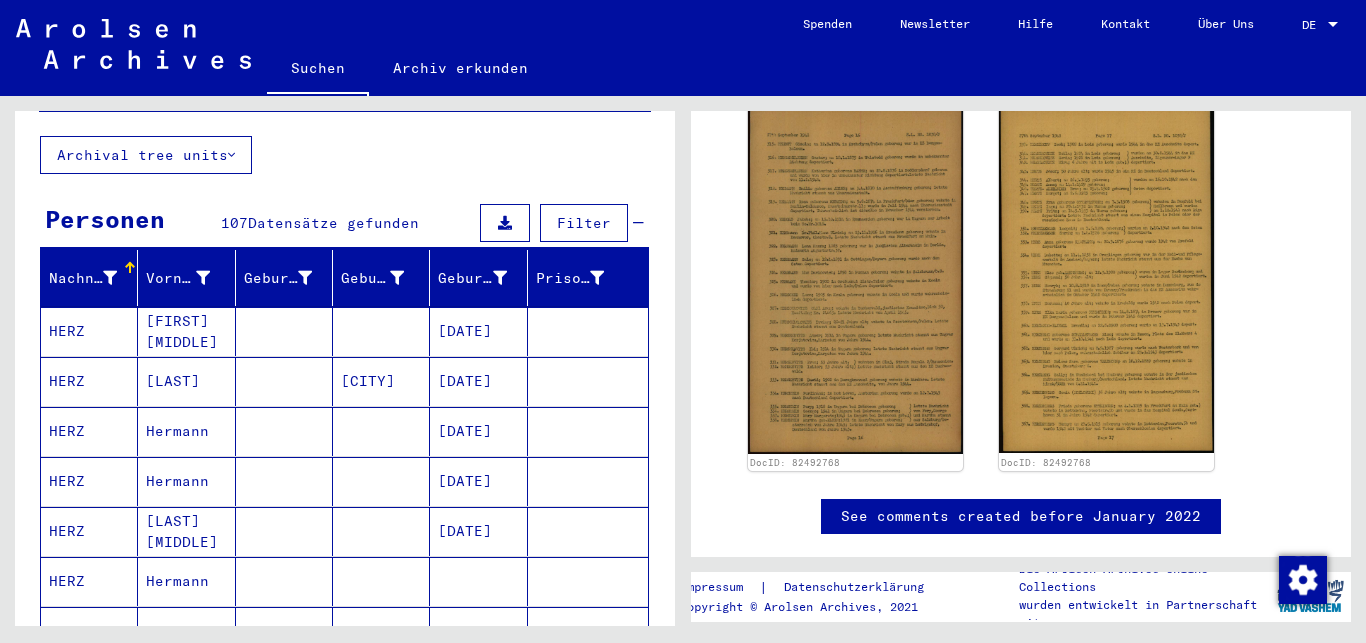 click on "HERZ" at bounding box center [89, 381] 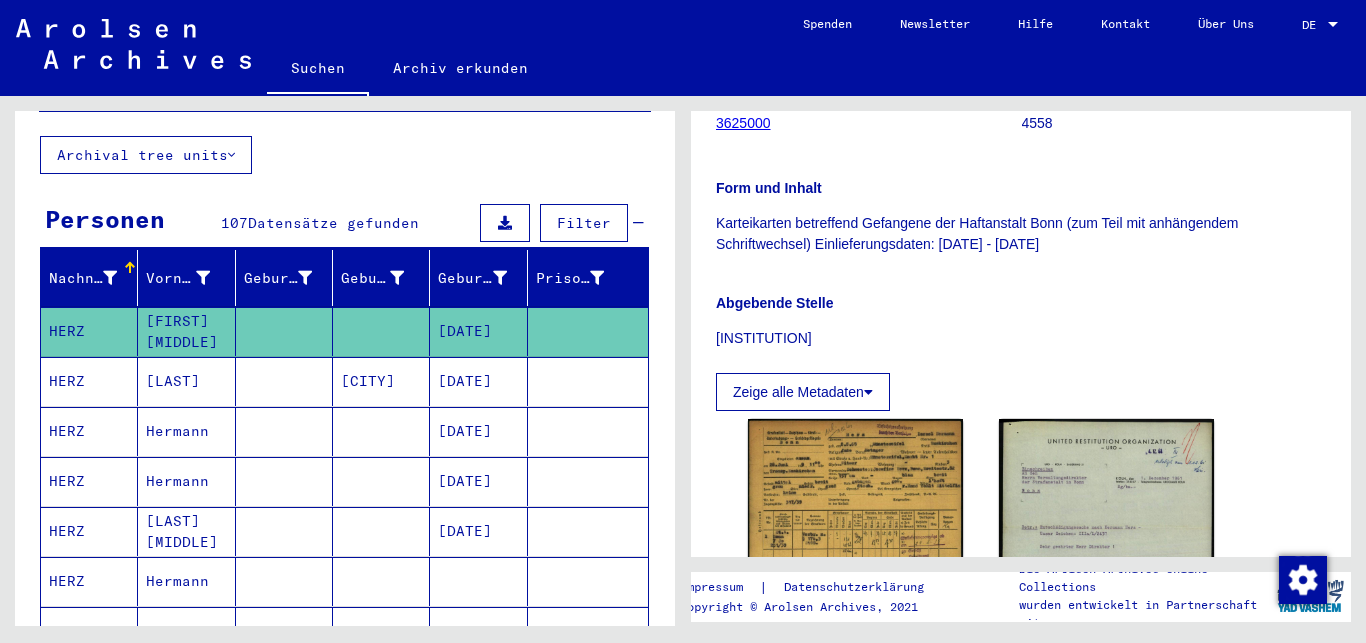 scroll, scrollTop: 432, scrollLeft: 0, axis: vertical 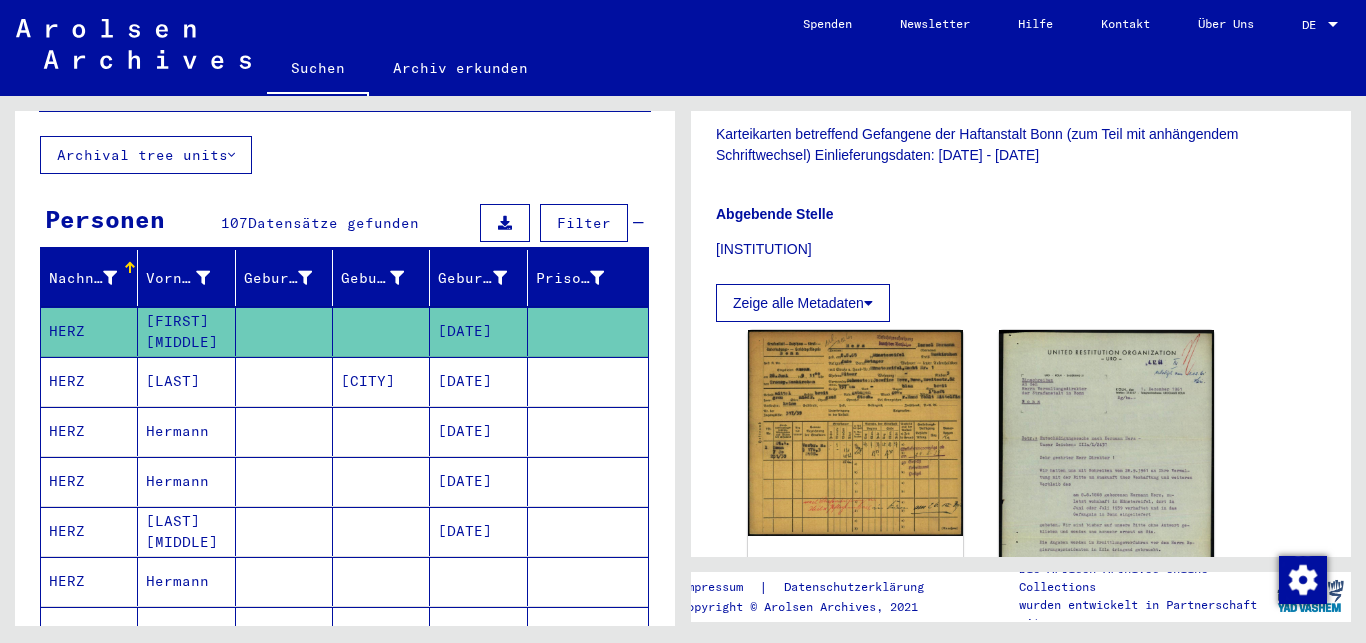 click on "Zeige alle Metadaten" 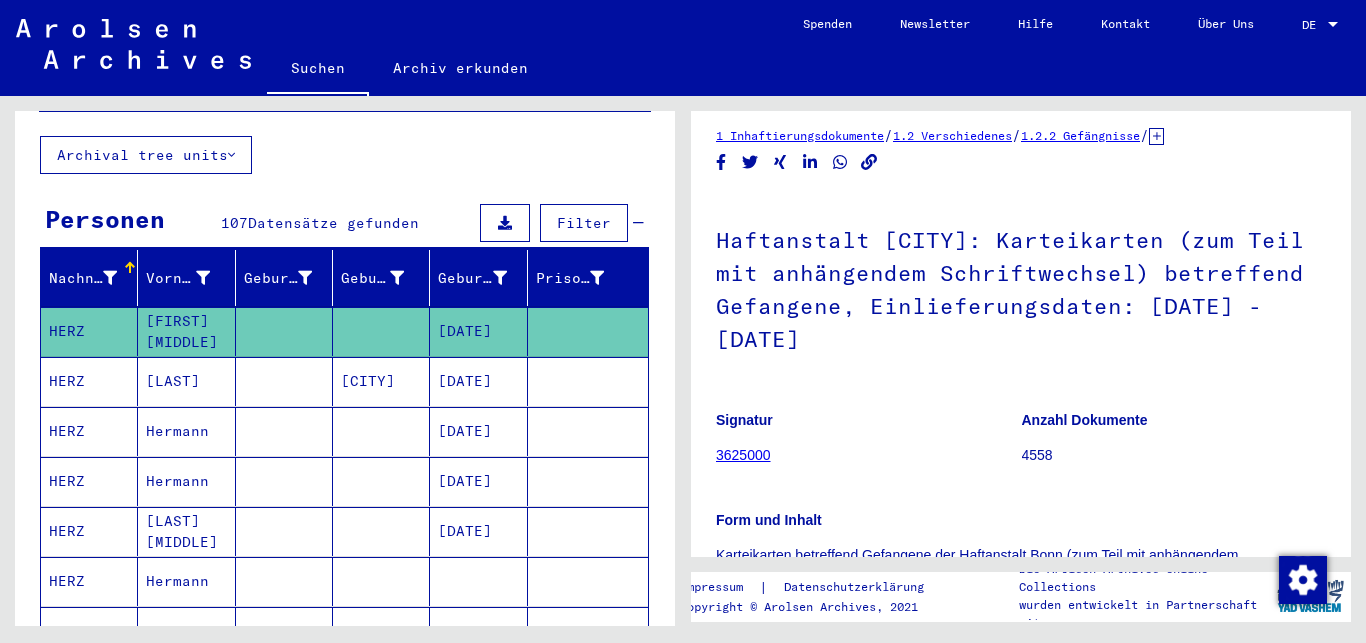 scroll, scrollTop: 0, scrollLeft: 0, axis: both 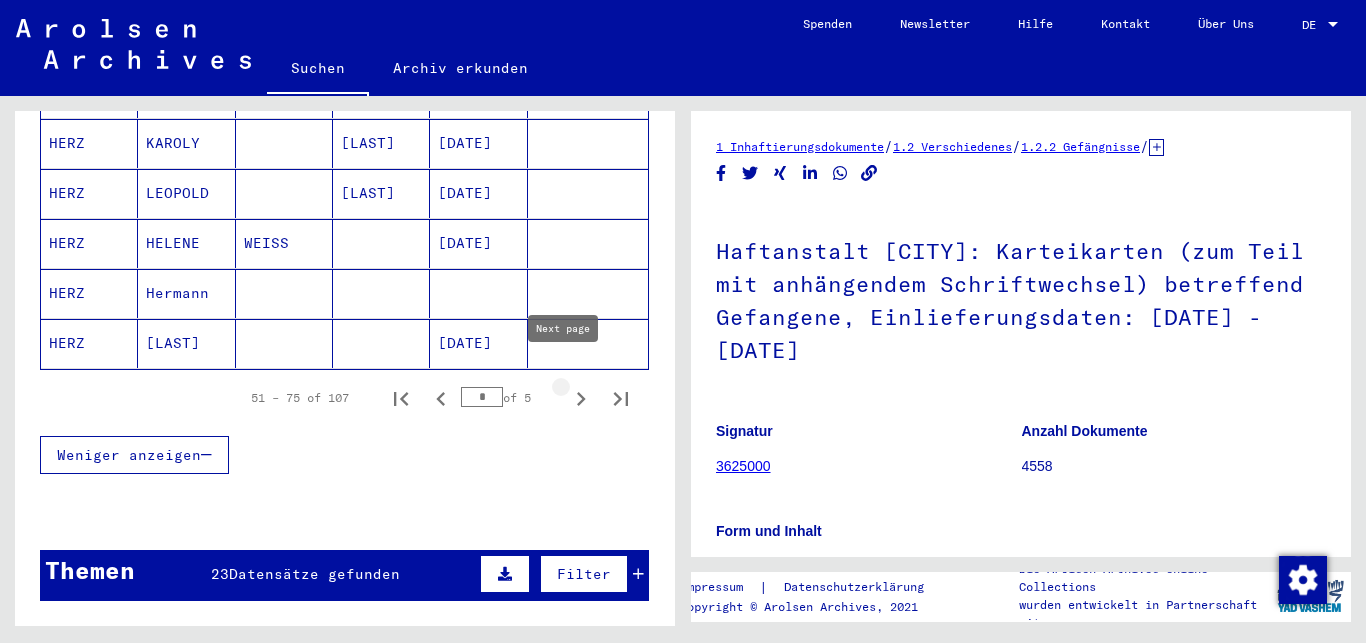 click 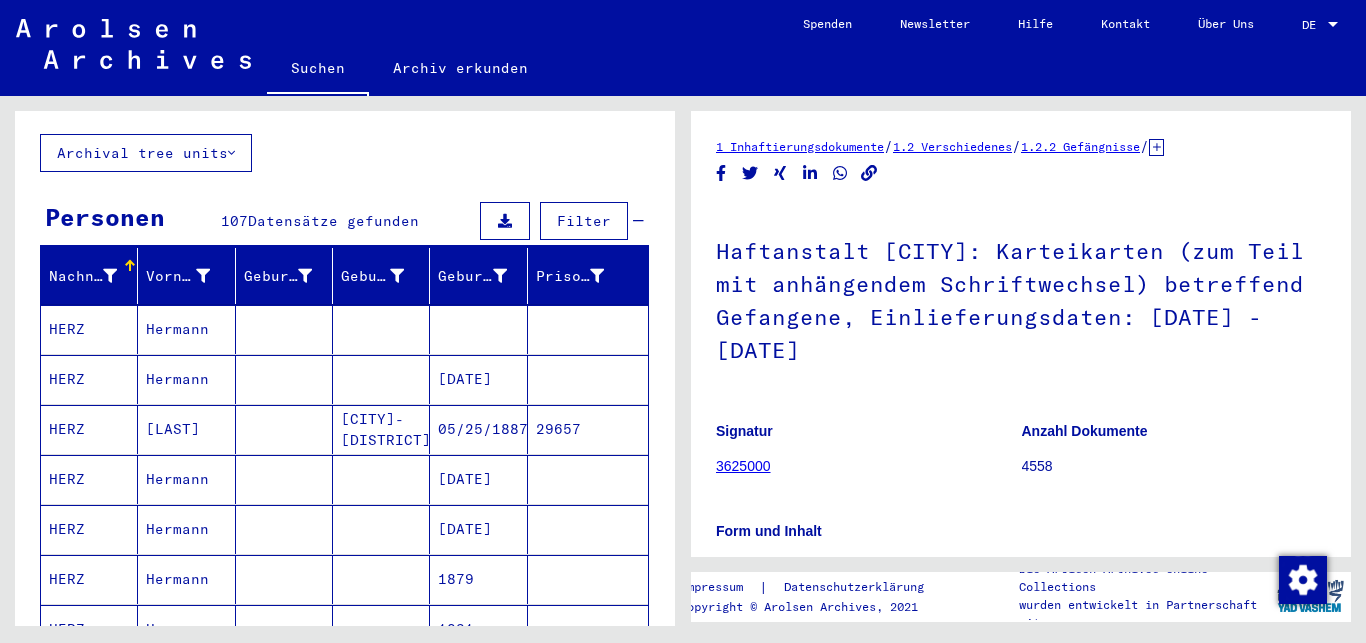 scroll, scrollTop: 119, scrollLeft: 0, axis: vertical 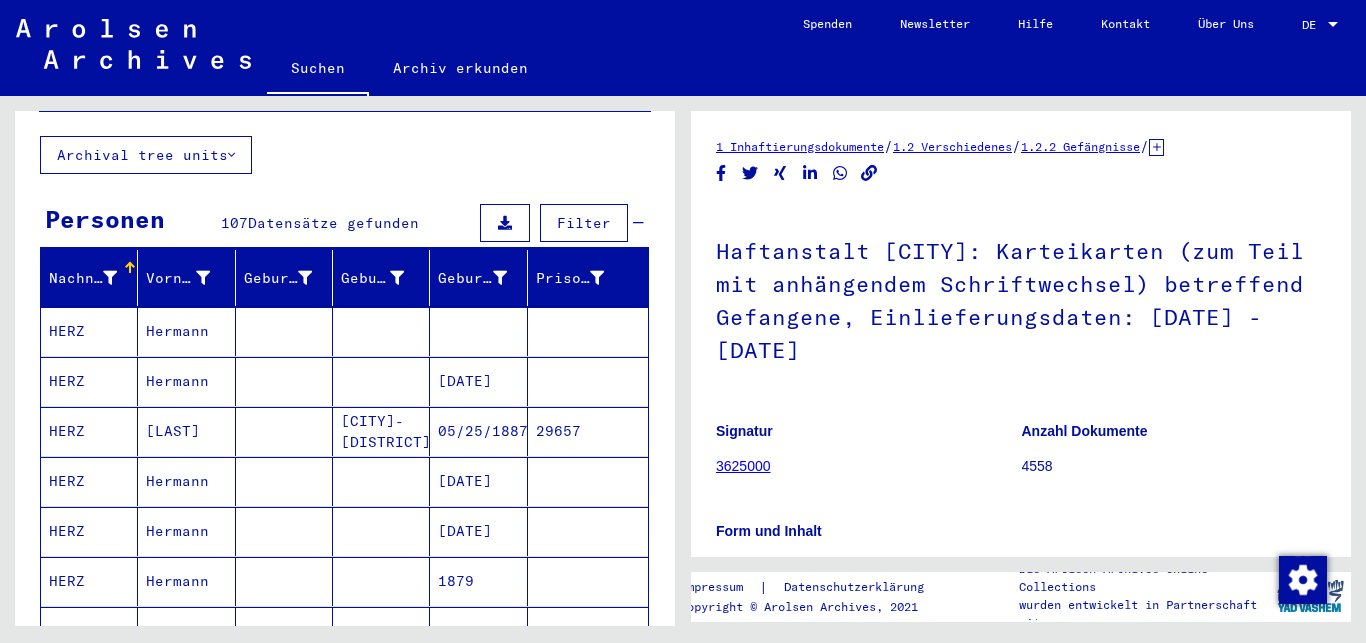click on "HERZ" at bounding box center [89, 381] 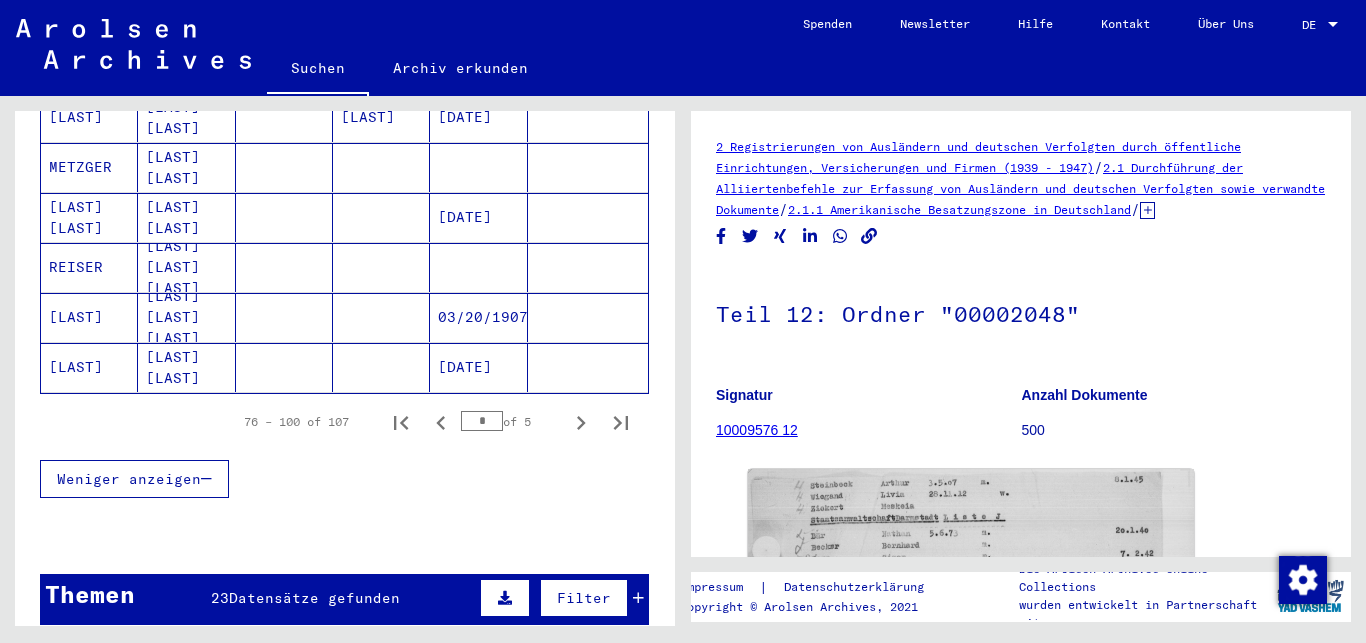 scroll, scrollTop: 1307, scrollLeft: 0, axis: vertical 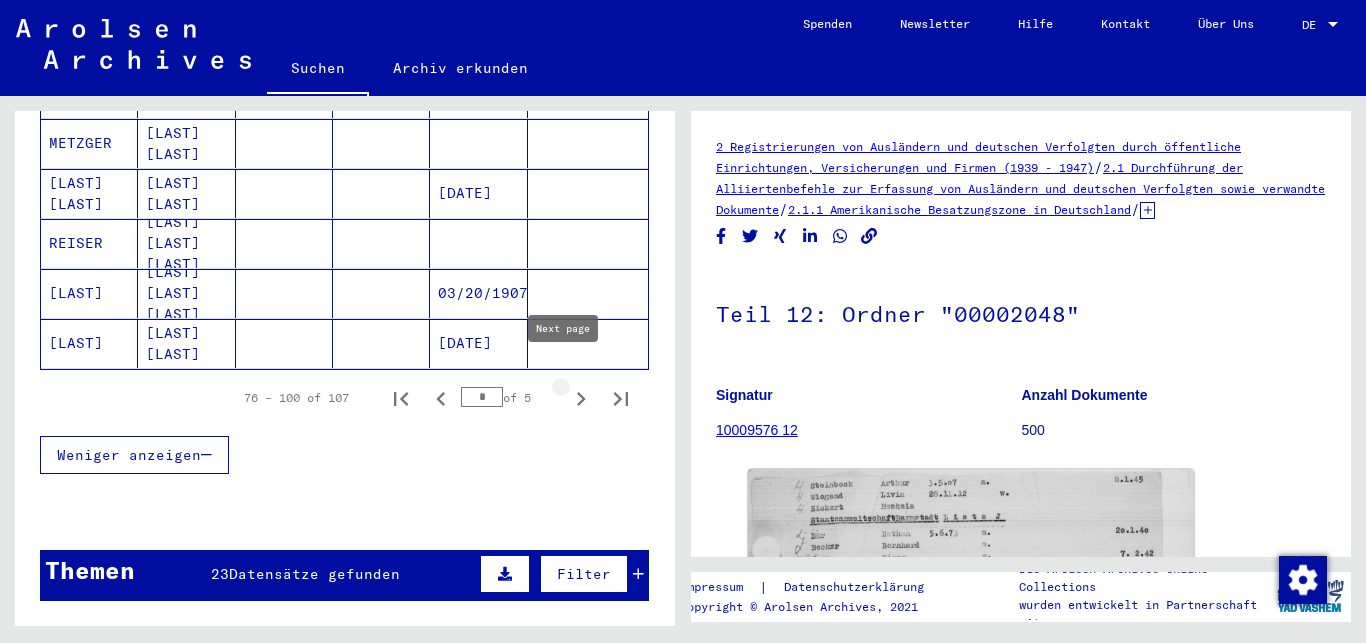 click 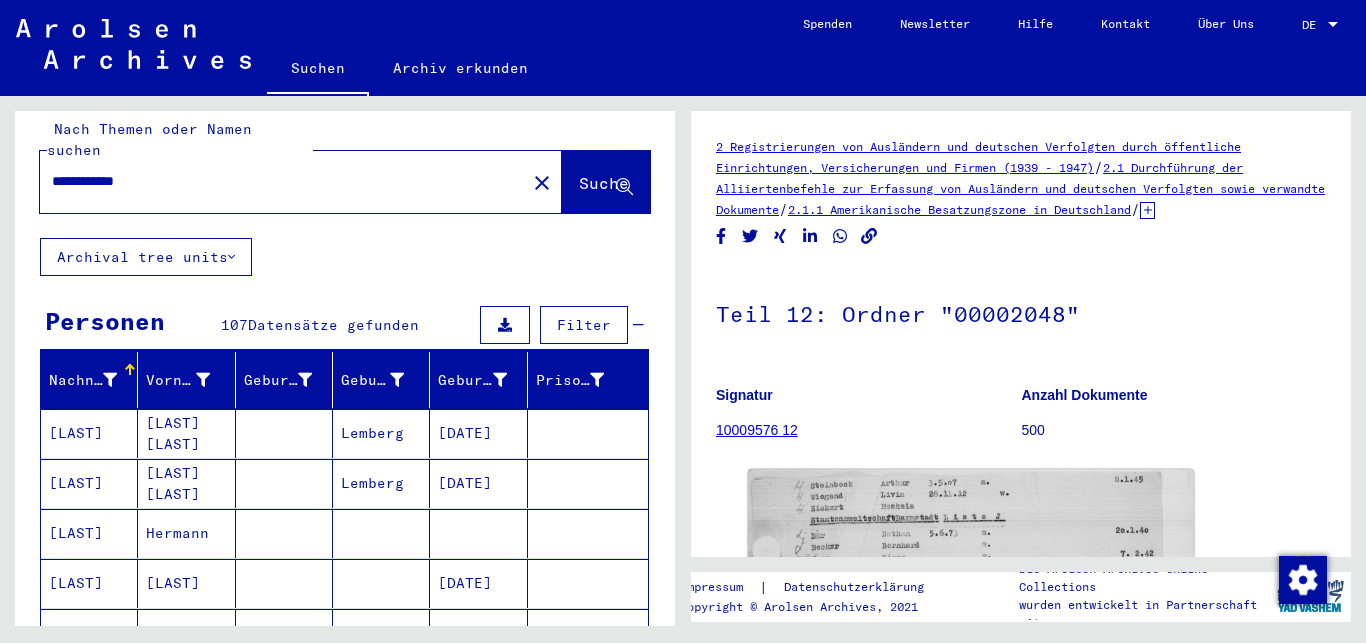 scroll, scrollTop: 0, scrollLeft: 0, axis: both 